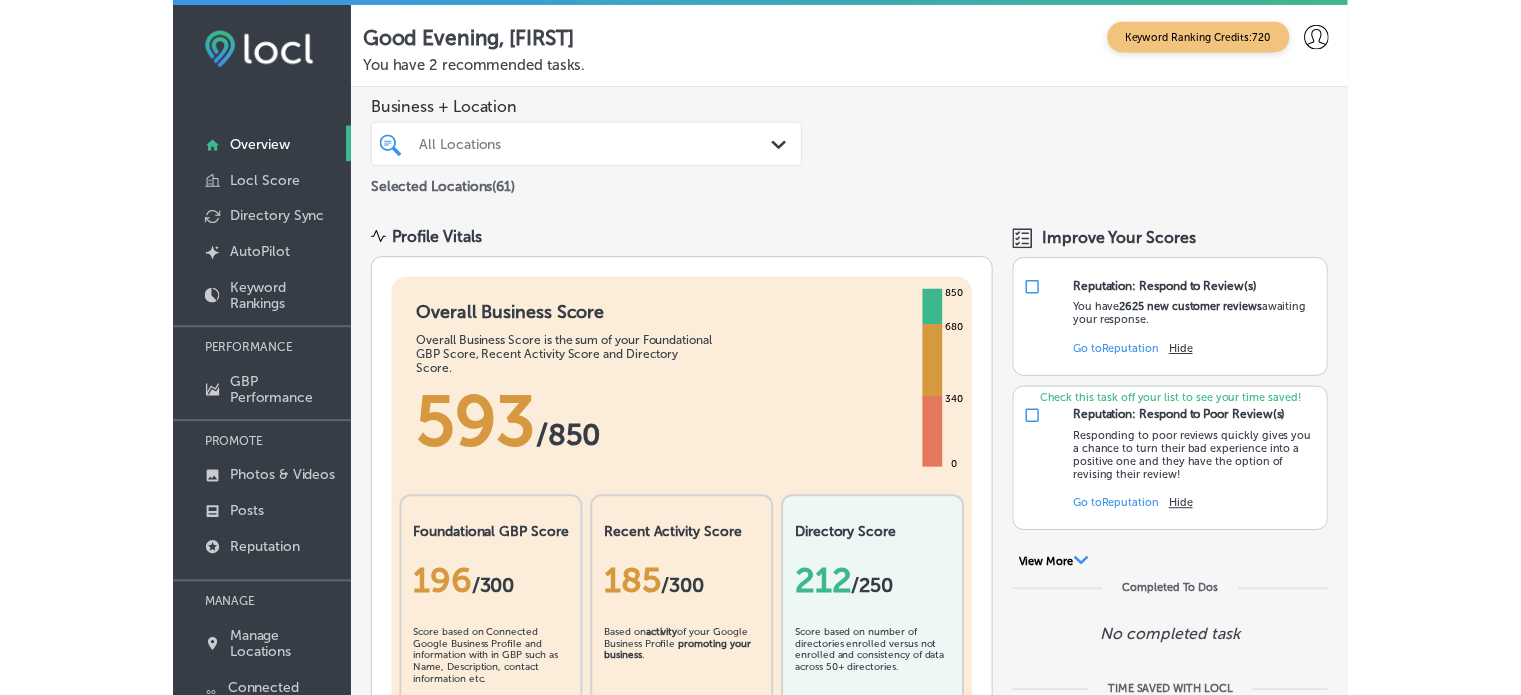 scroll, scrollTop: 0, scrollLeft: 0, axis: both 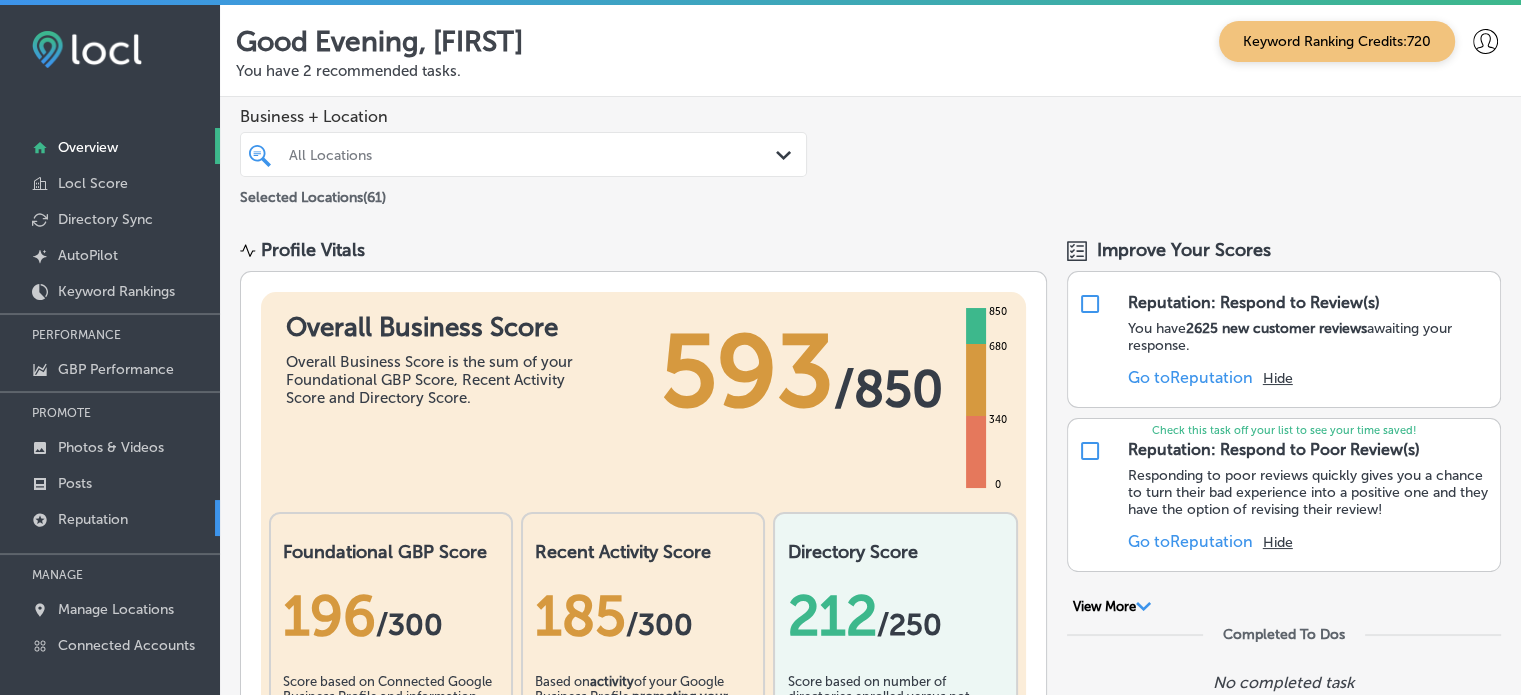 click on "Reputation" at bounding box center [93, 519] 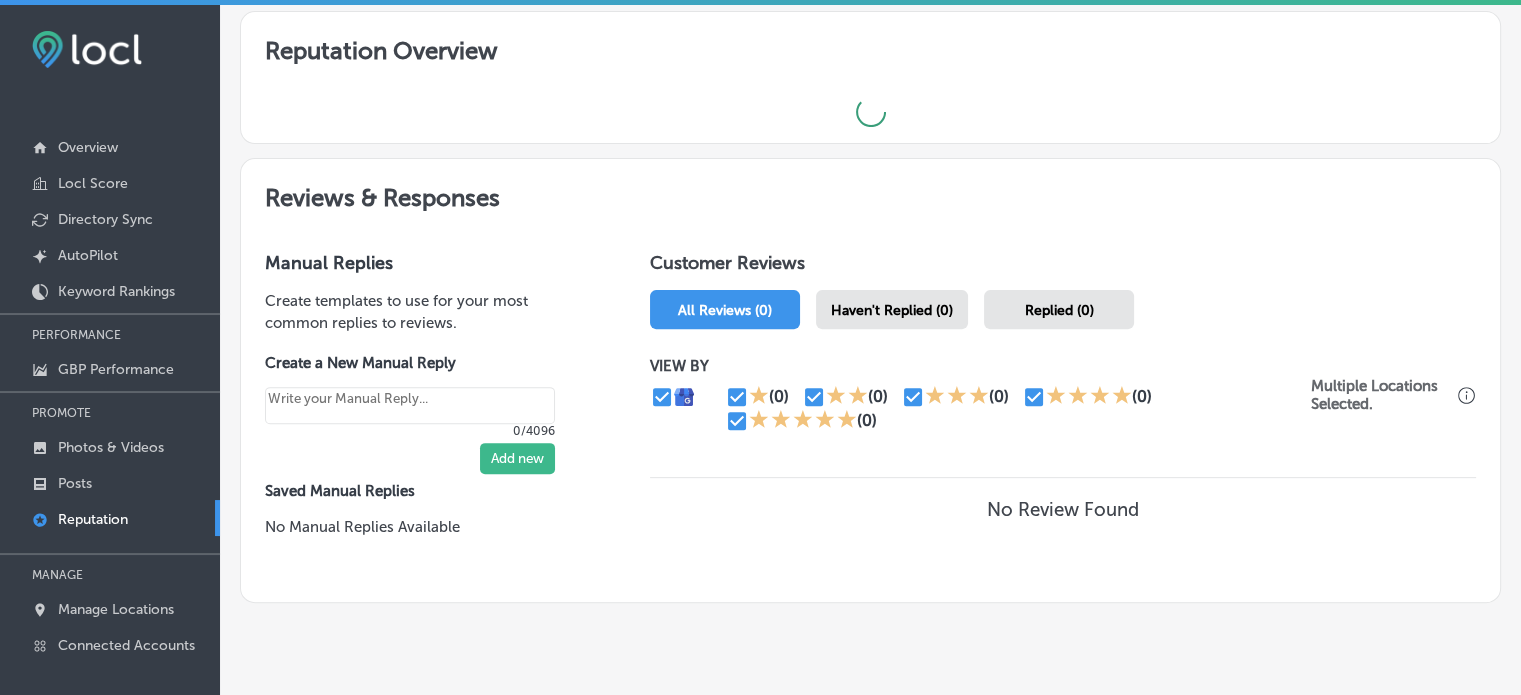 scroll, scrollTop: 676, scrollLeft: 0, axis: vertical 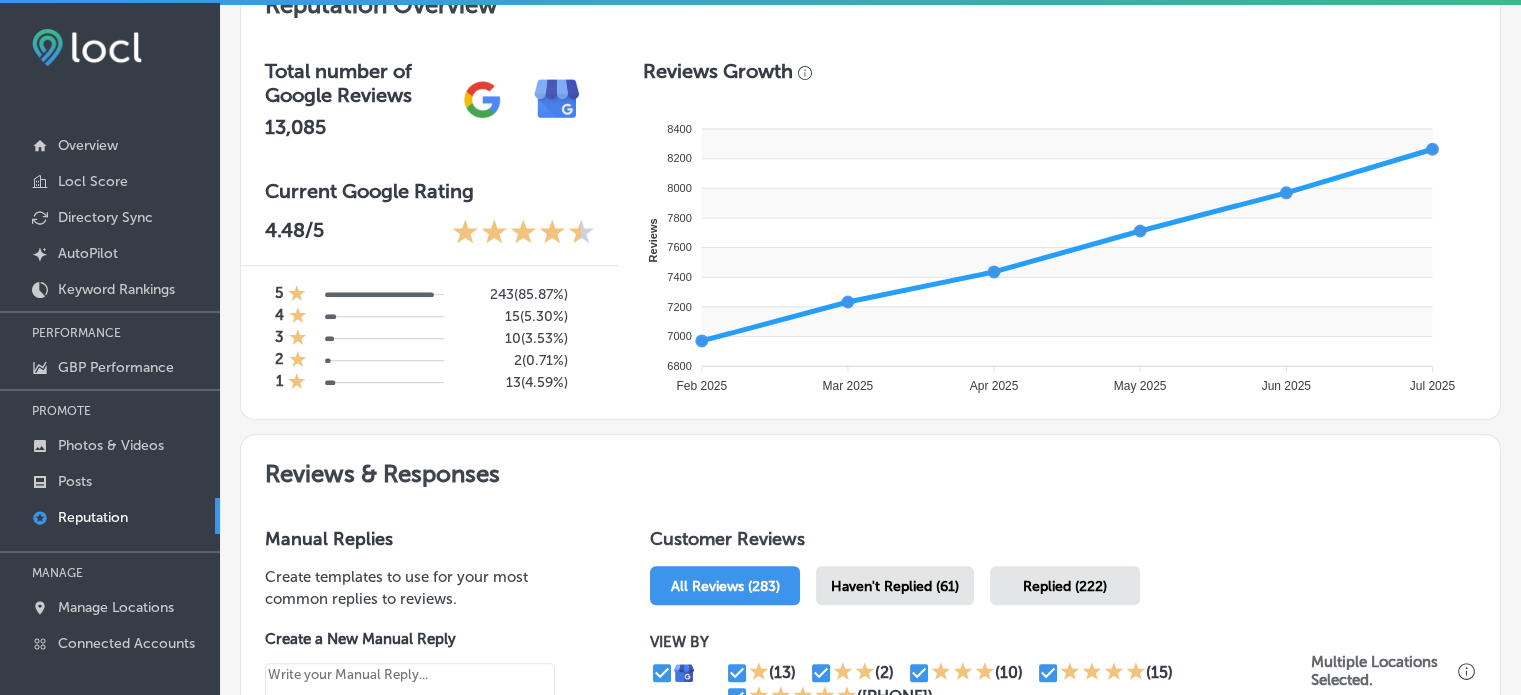 click on "Haven't Replied (61)" at bounding box center (895, 586) 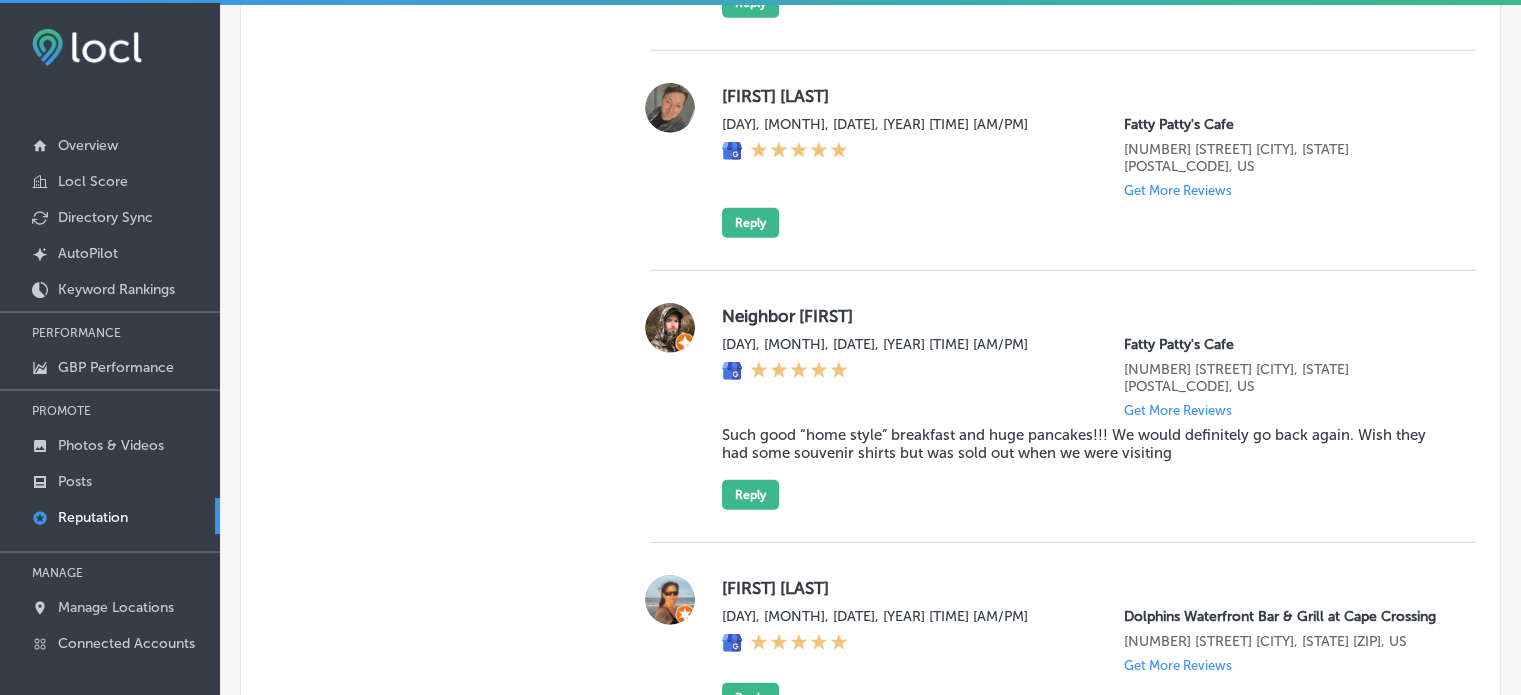 scroll, scrollTop: 2024, scrollLeft: 0, axis: vertical 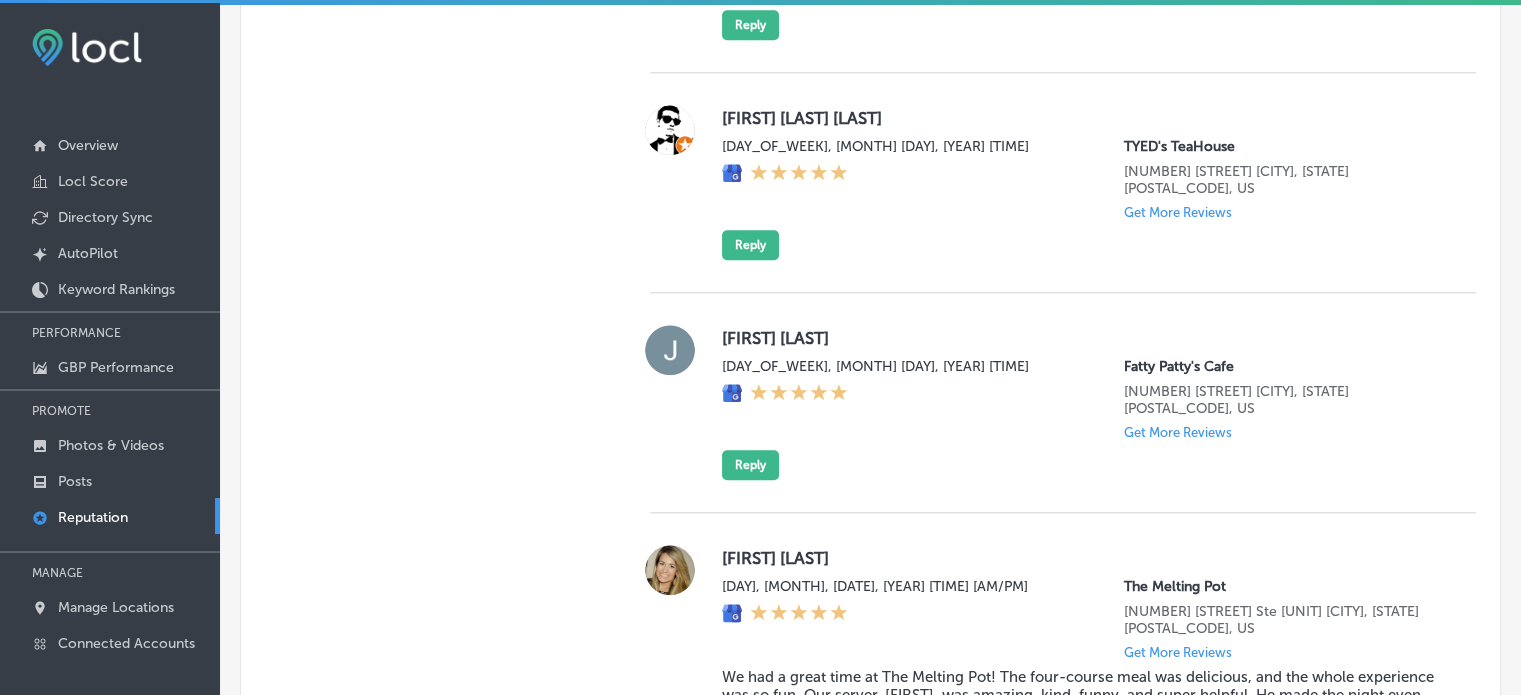 click on "[DAY_OF_WEEK], [MONTH] [DAY], [YEAR] [TIME] [BUSINESS_NAME] [NUMBER] [STREET] [CITY], [STATE] [POSTAL_CODE], US Get More Reviews" at bounding box center (1083, 399) 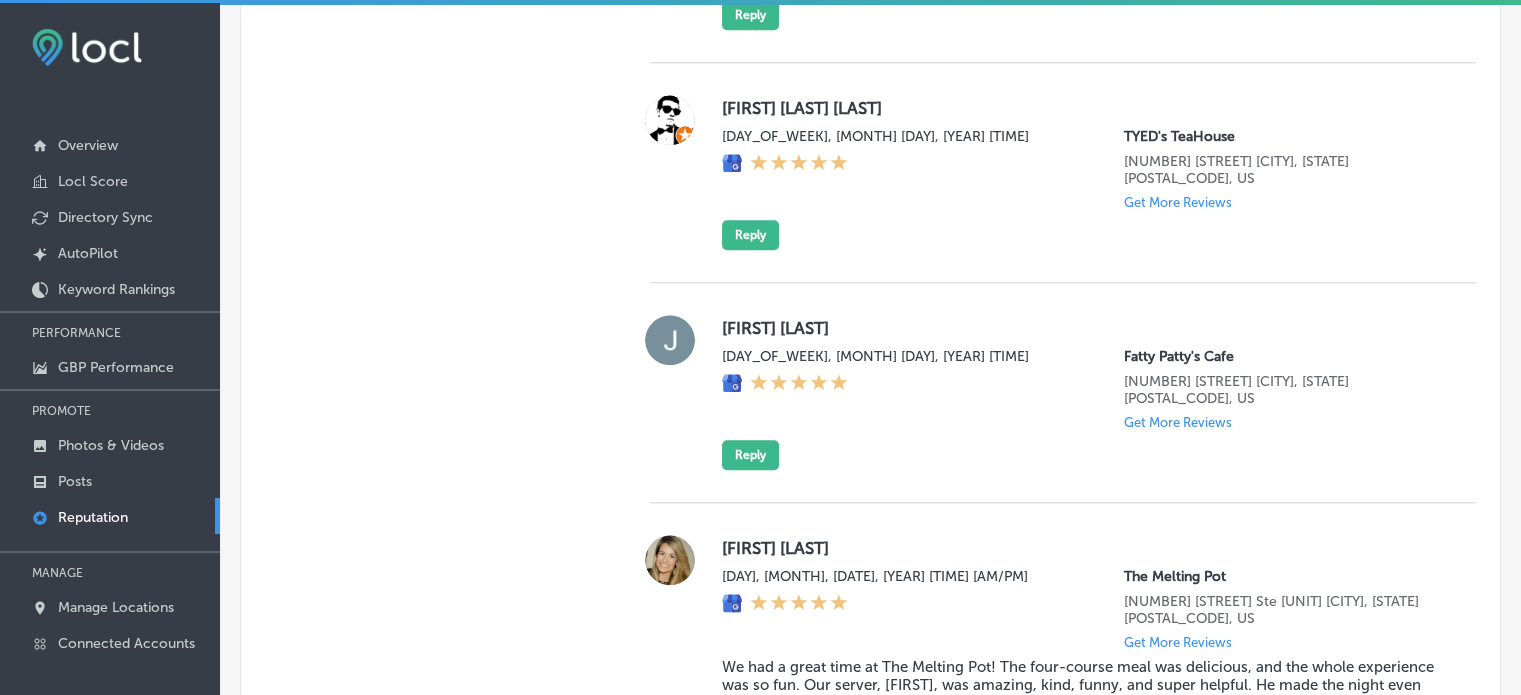 scroll, scrollTop: 2032, scrollLeft: 0, axis: vertical 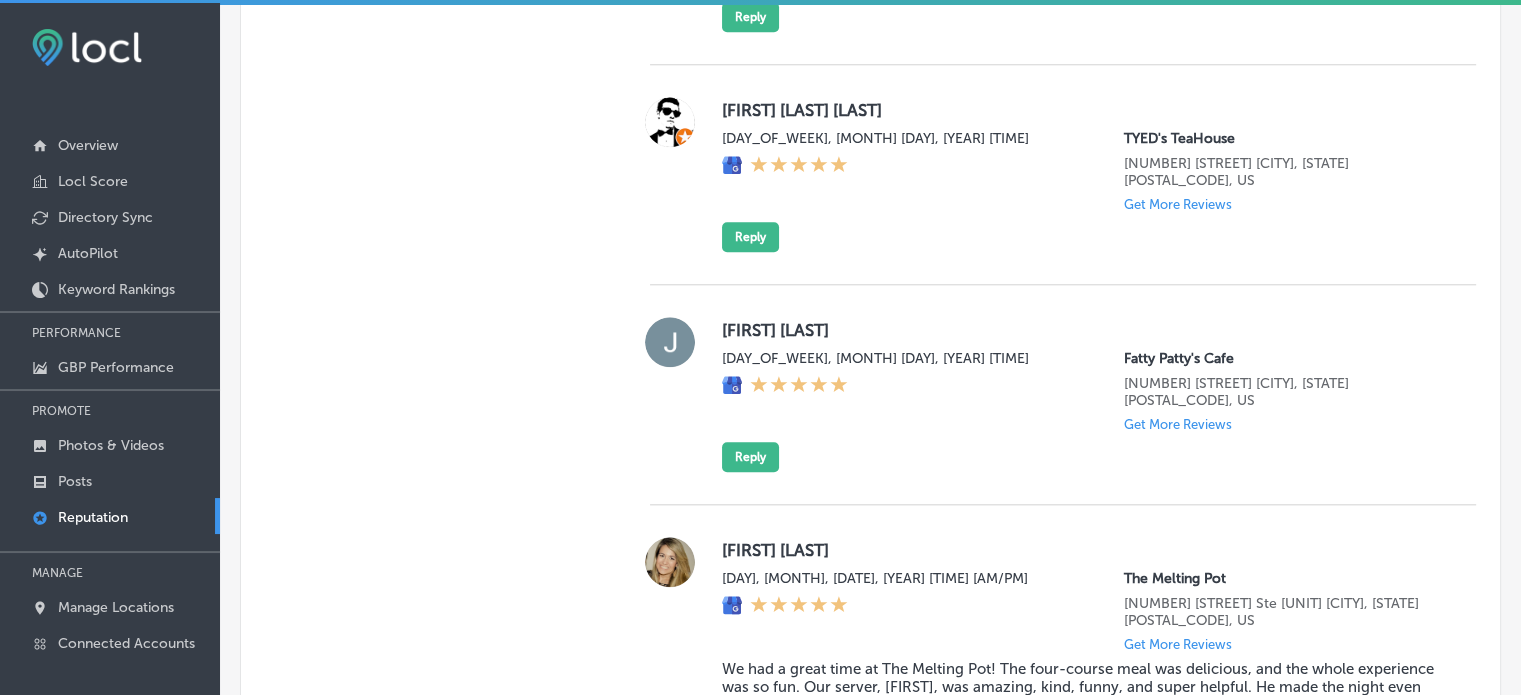 click on "[DAY_OF_WEEK], [MONTH] [DAY], [YEAR] [TIME] [BUSINESS_NAME] [NUMBER] [STREET] [CITY], [STATE] [POSTAL_CODE], US Get More Reviews" at bounding box center [1083, 391] 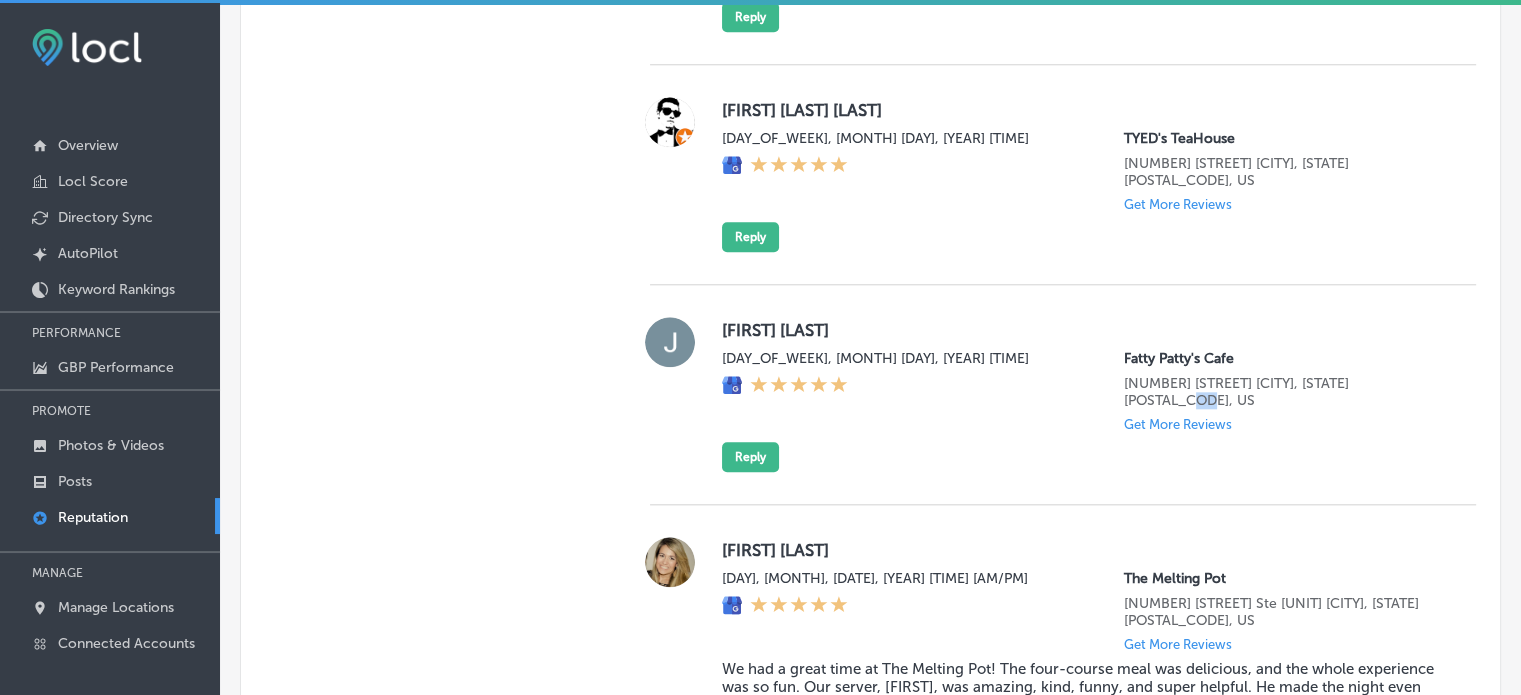 click on "[DAY_OF_WEEK], [MONTH] [DAY], [YEAR] [TIME] [BUSINESS_NAME] [NUMBER] [STREET] [CITY], [STATE] [POSTAL_CODE], US Get More Reviews" at bounding box center (1083, 391) 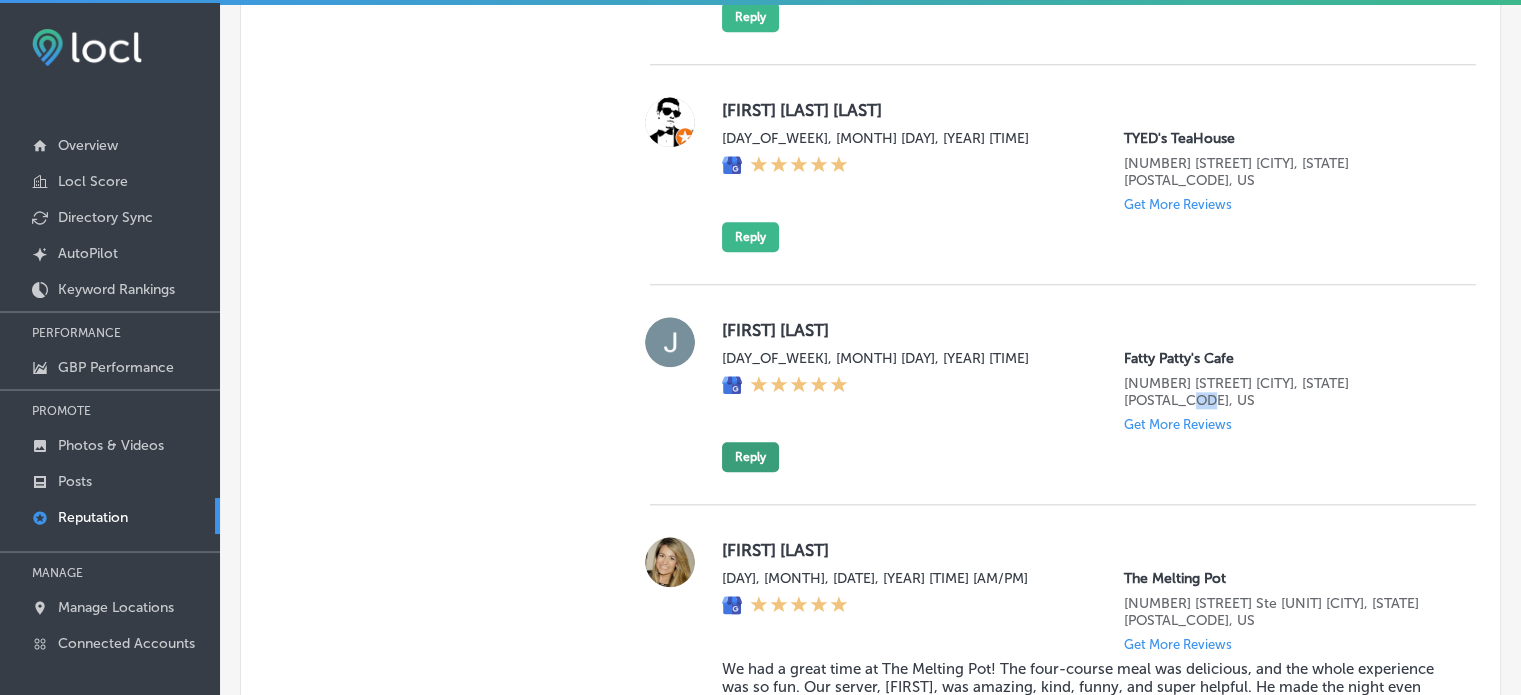 click on "Reply" at bounding box center [750, 457] 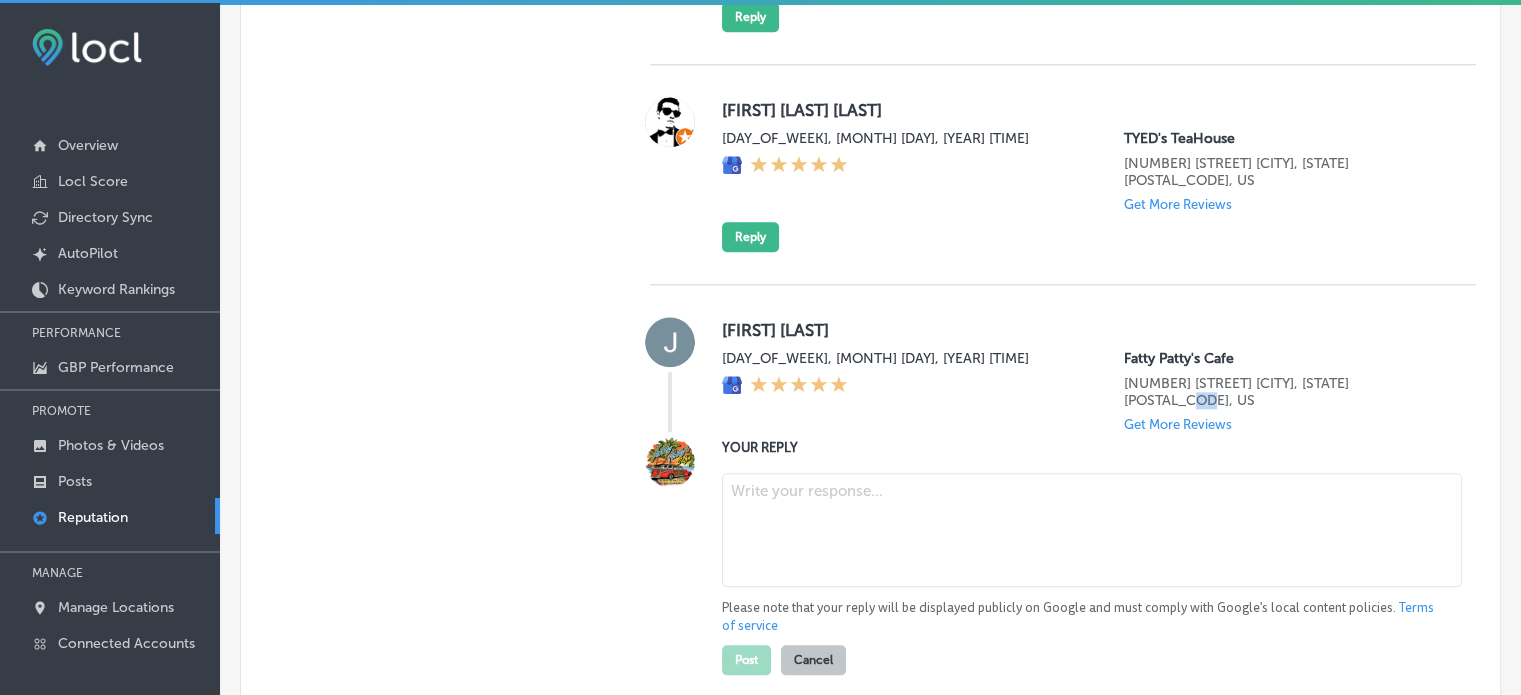 type on "x" 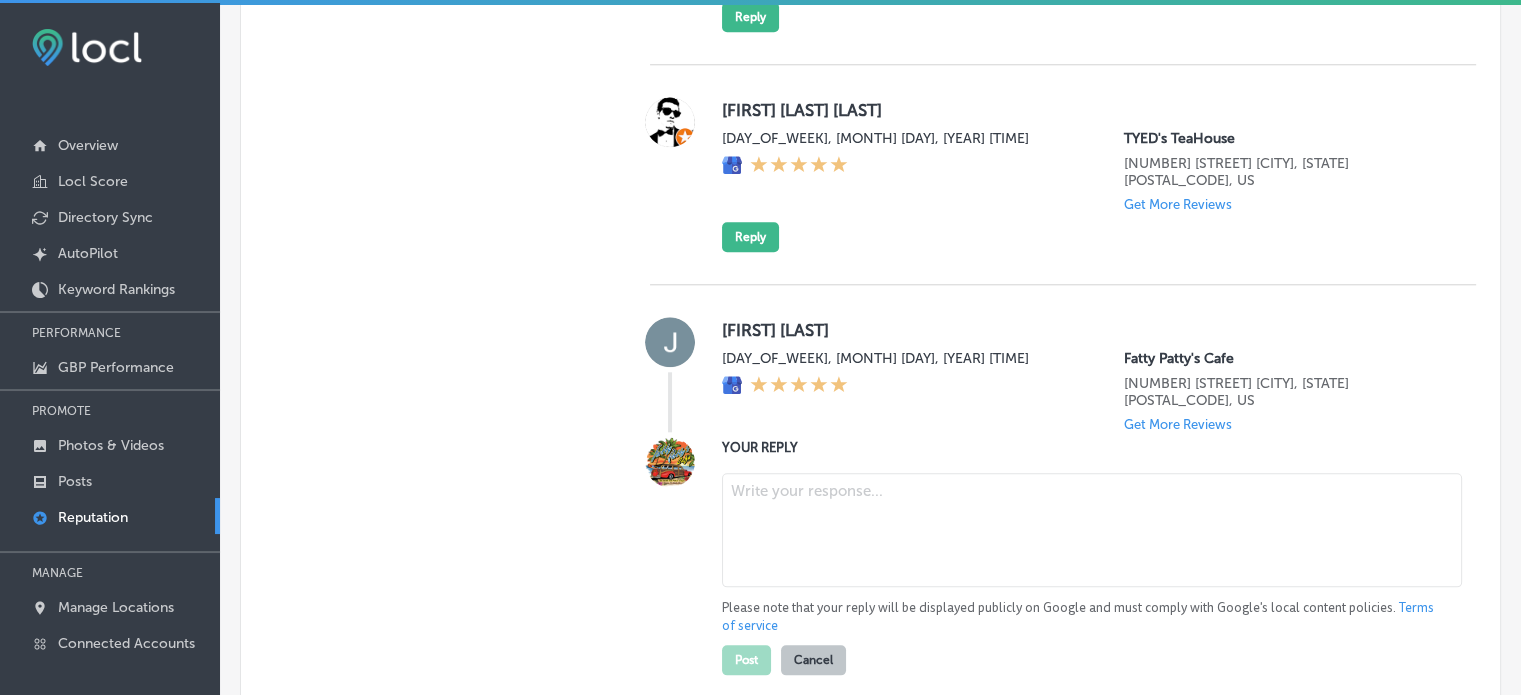 click at bounding box center (1092, 530) 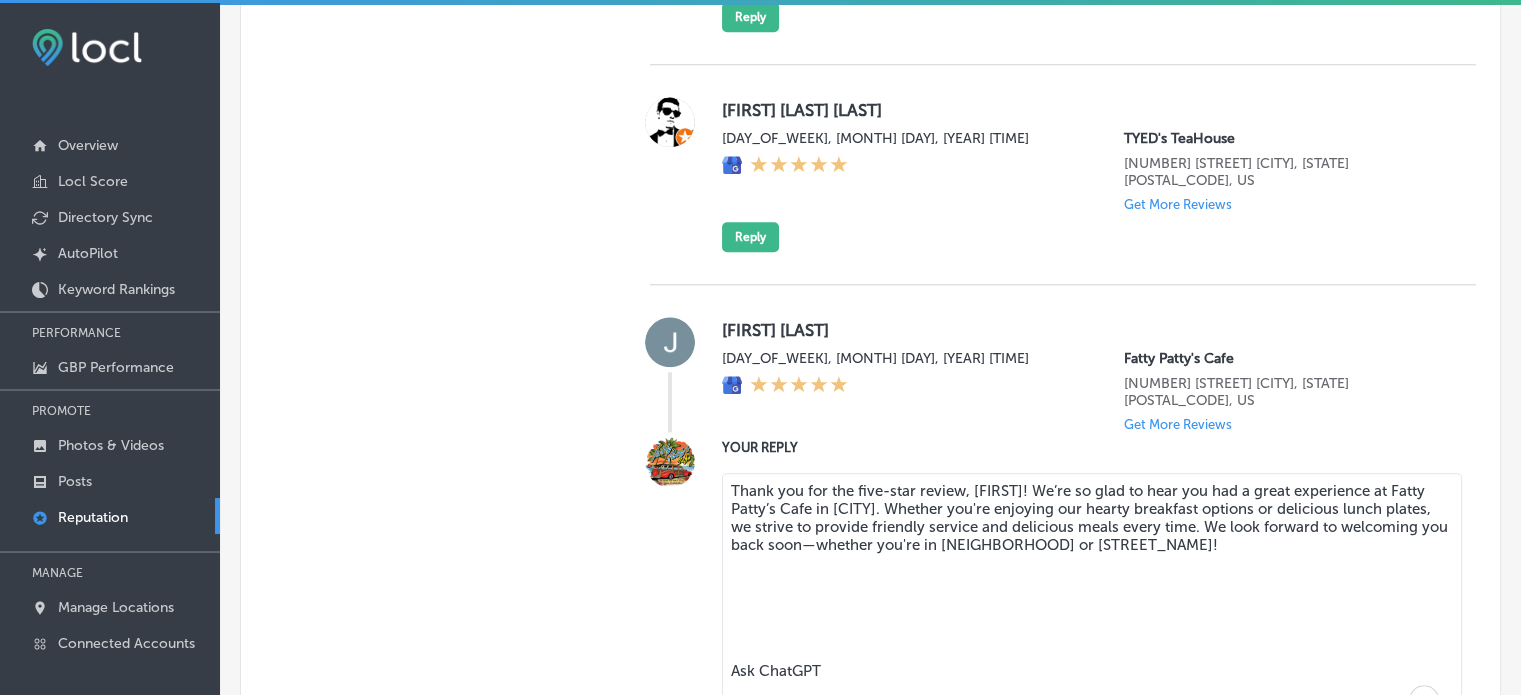 type on "Thank you for the five-star review, [FIRST]! We’re so glad to hear you had a great experience at Fatty Patty’s Cafe in [CITY]. Whether you're enjoying our hearty breakfast options or delicious lunch plates, we strive to provide friendly service and delicious meals every time. We look forward to welcoming you back soon—whether you're in [NEIGHBORHOOD] or [STREET_NAME]!
Ask ChatGPT" 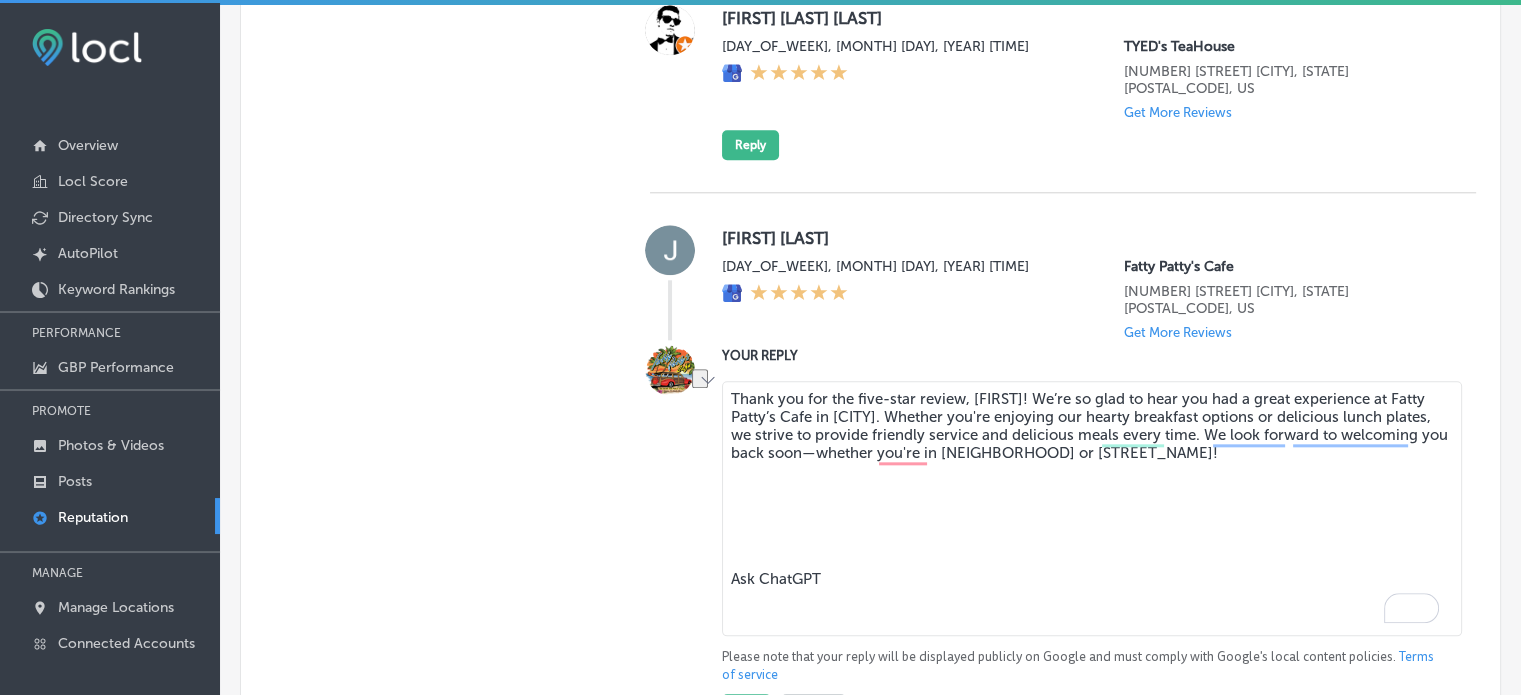 drag, startPoint x: 775, startPoint y: 601, endPoint x: 703, endPoint y: 470, distance: 149.48244 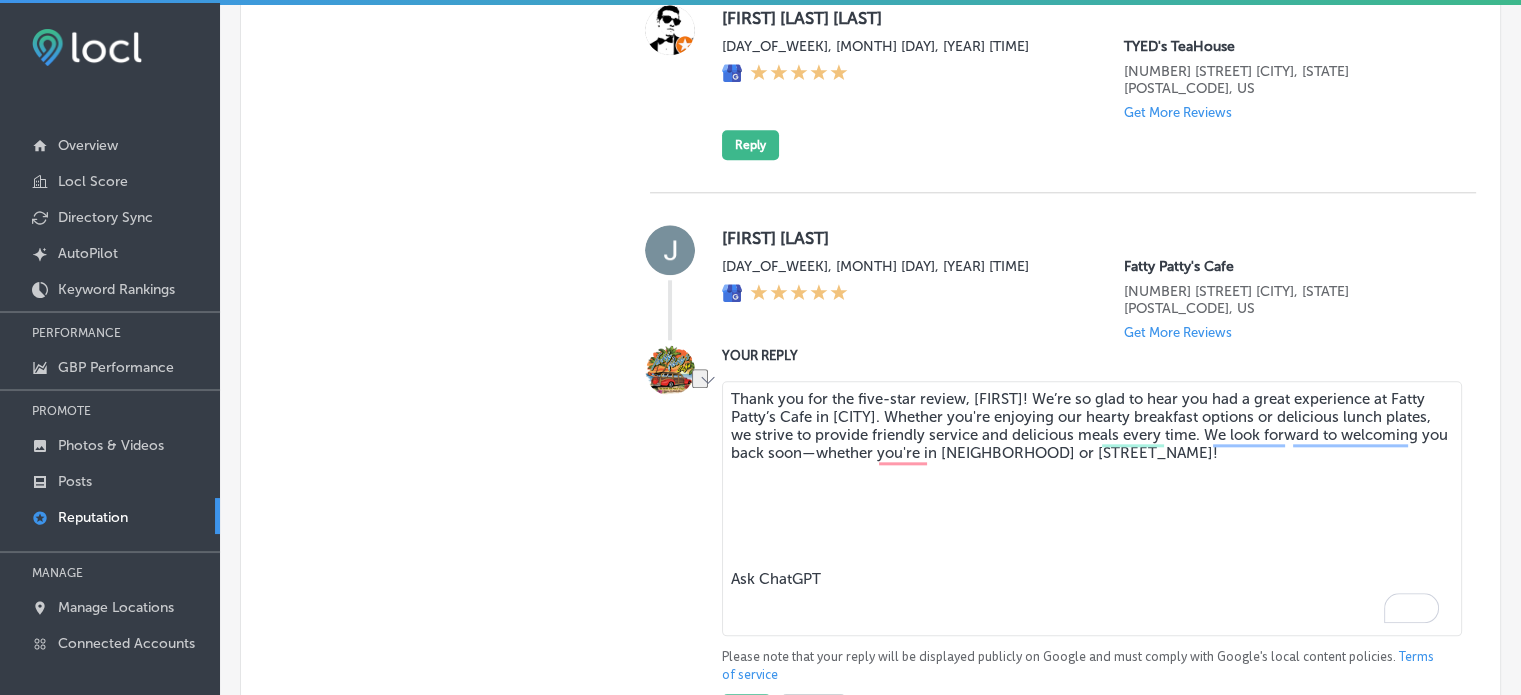 click on "YOUR REPLY Thank you for the five-star review, [FIRST]! We’re so glad to hear you had a great experience at Fatty Patty’s Cafe in Panama City Beach. Whether you're enjoying our hearty breakfast options or delicious lunch plates, we strive to provide friendly service and delicious meals every time. We look forward to welcoming you back soon—whether you're in Upper Grand Lagoon or Thomas Drive Park!
Ask ChatGPT
Please note that your reply will be displayed publicly on Google and must comply with Google's local content policies. Terms of service Post Cancel" at bounding box center (1063, 534) 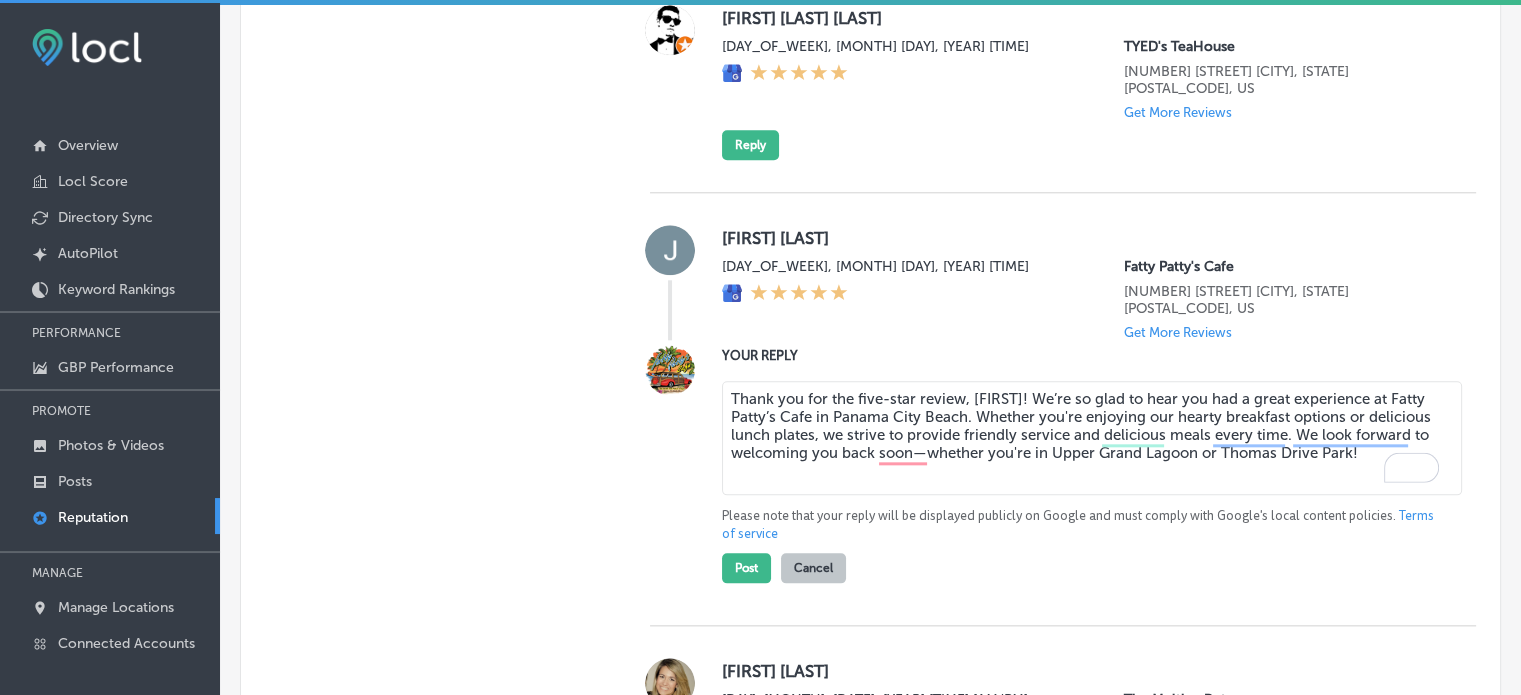 type on "Thank you for the five-star review, [FIRST]! We’re so glad to hear you had a great experience at Fatty Patty’s Cafe in Panama City Beach. Whether you're enjoying our hearty breakfast options or delicious lunch plates, we strive to provide friendly service and delicious meals every time. We look forward to welcoming you back soon—whether you're in Upper Grand Lagoon or Thomas Drive Park!" 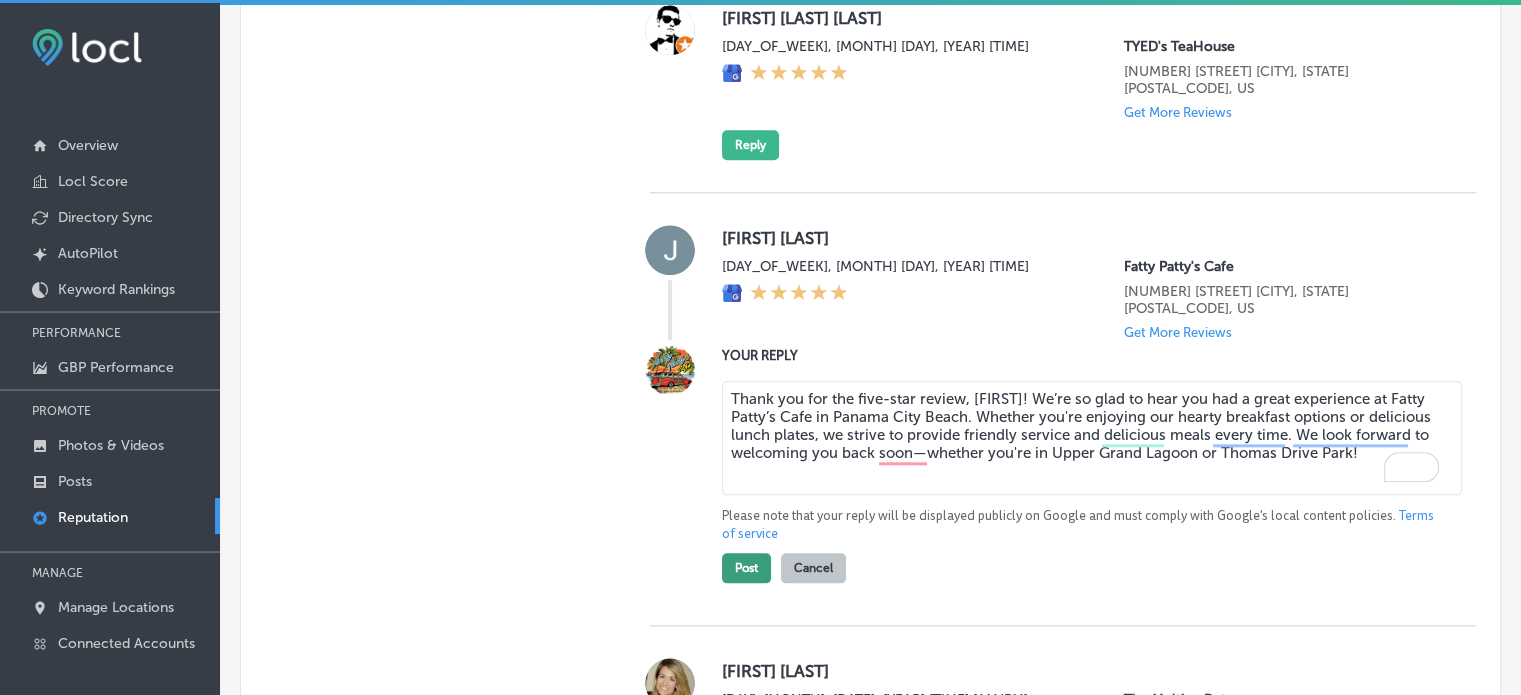 click on "Post" at bounding box center [746, 568] 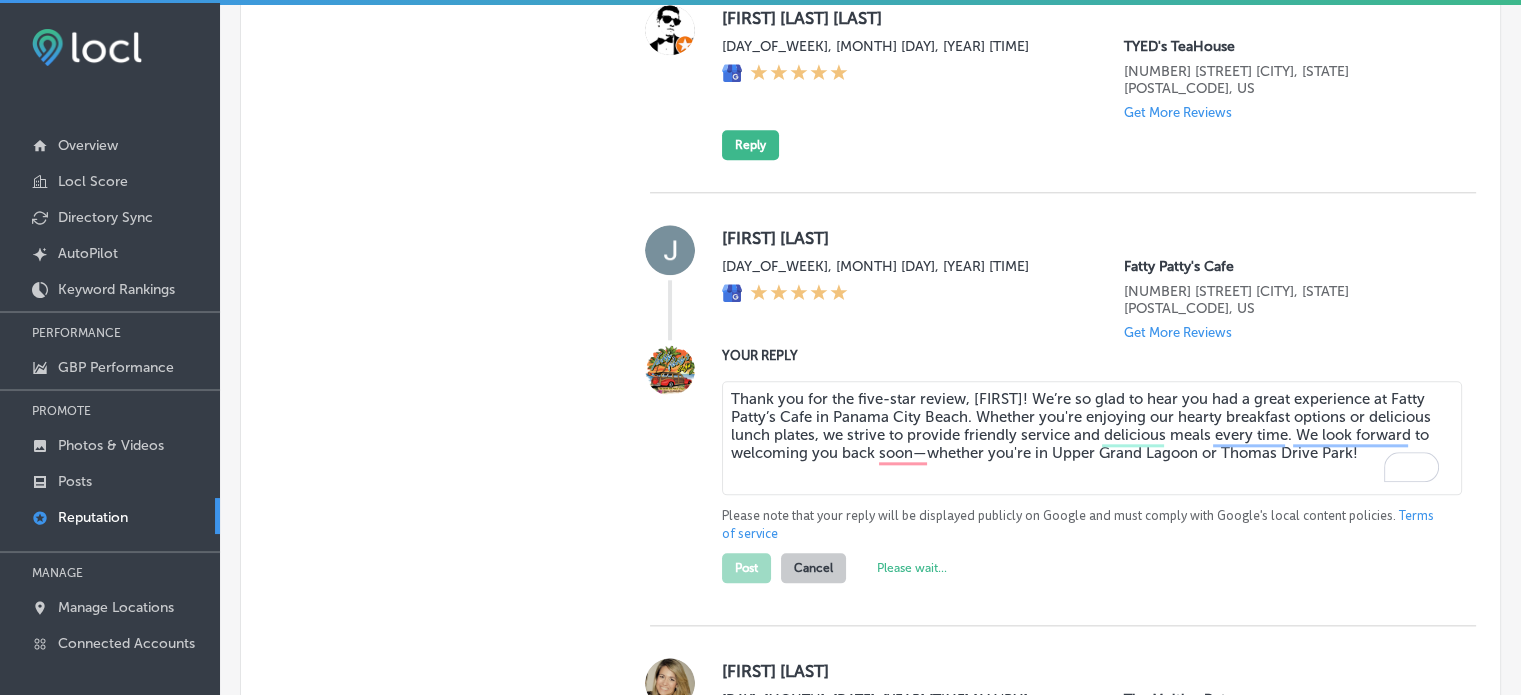 type on "x" 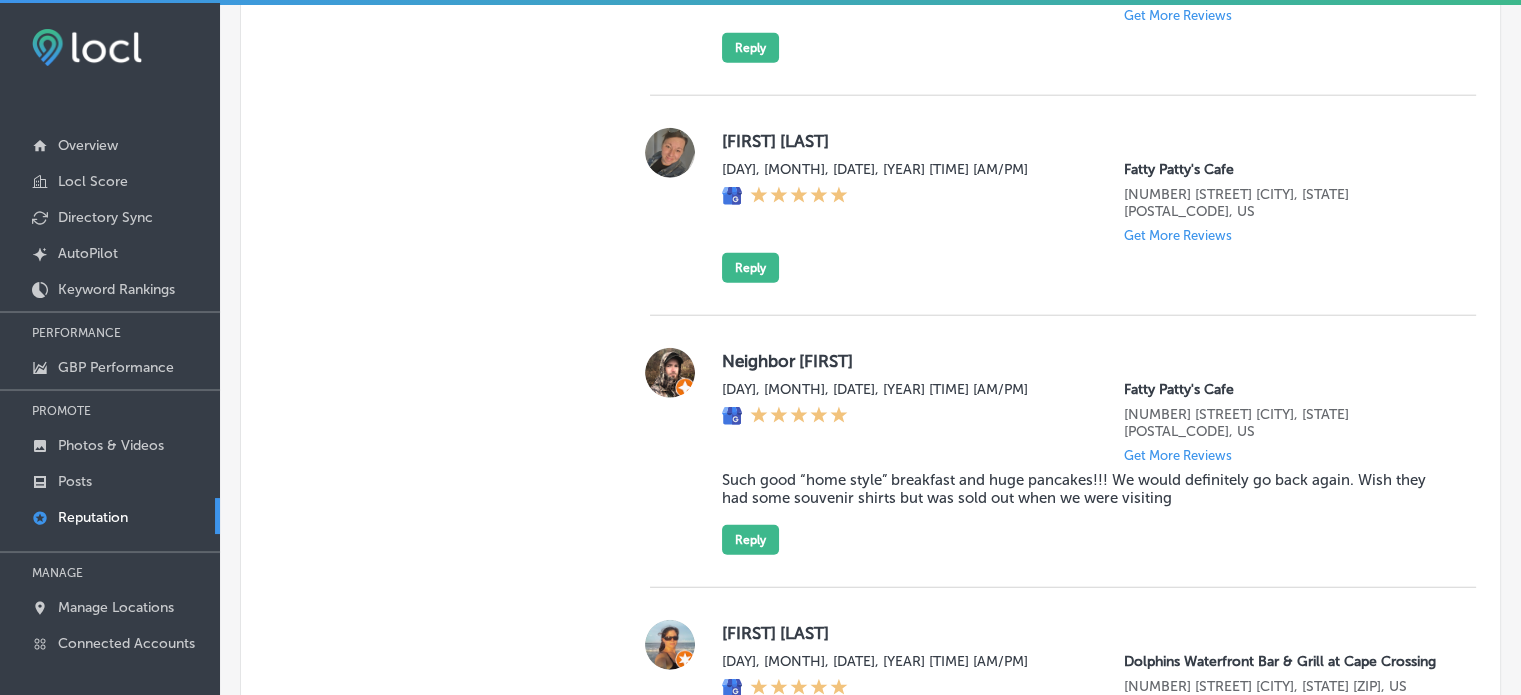 scroll, scrollTop: 4979, scrollLeft: 0, axis: vertical 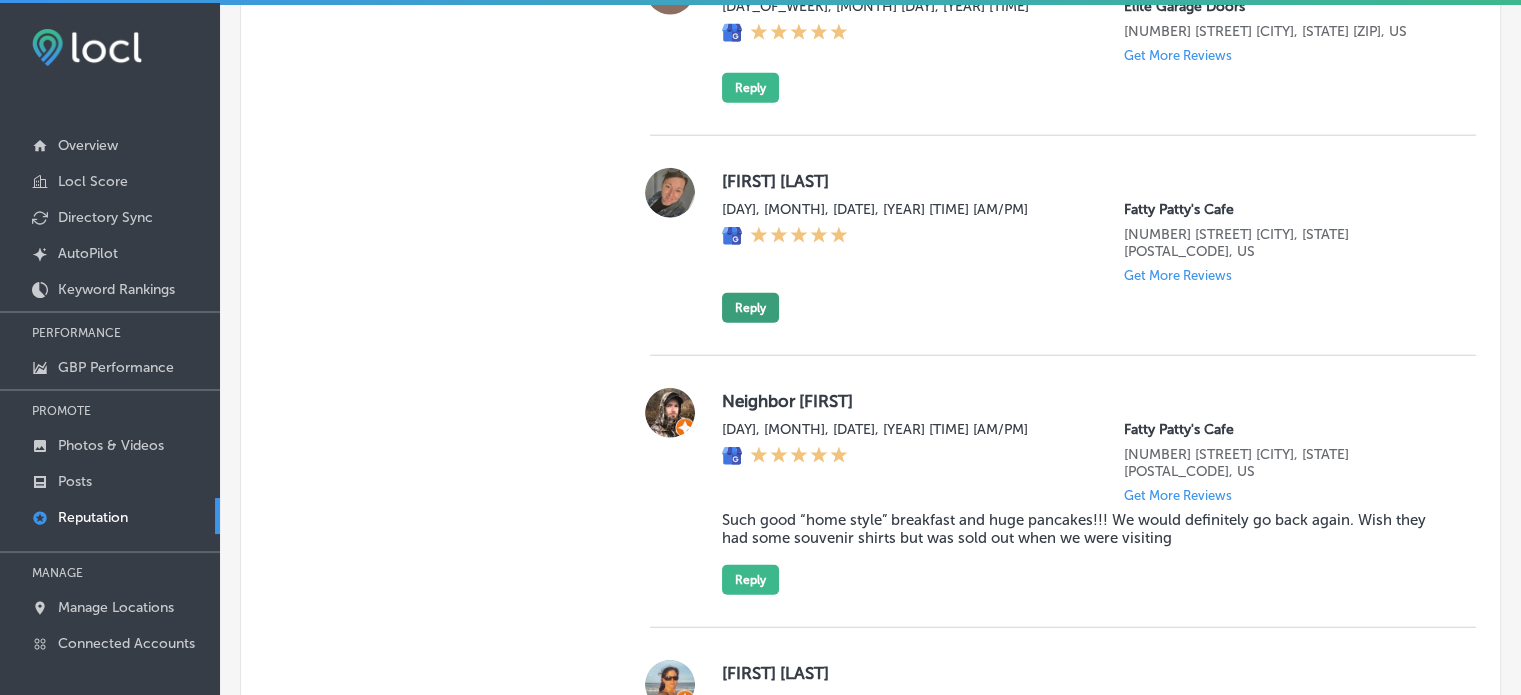 click on "Reply" at bounding box center (750, 308) 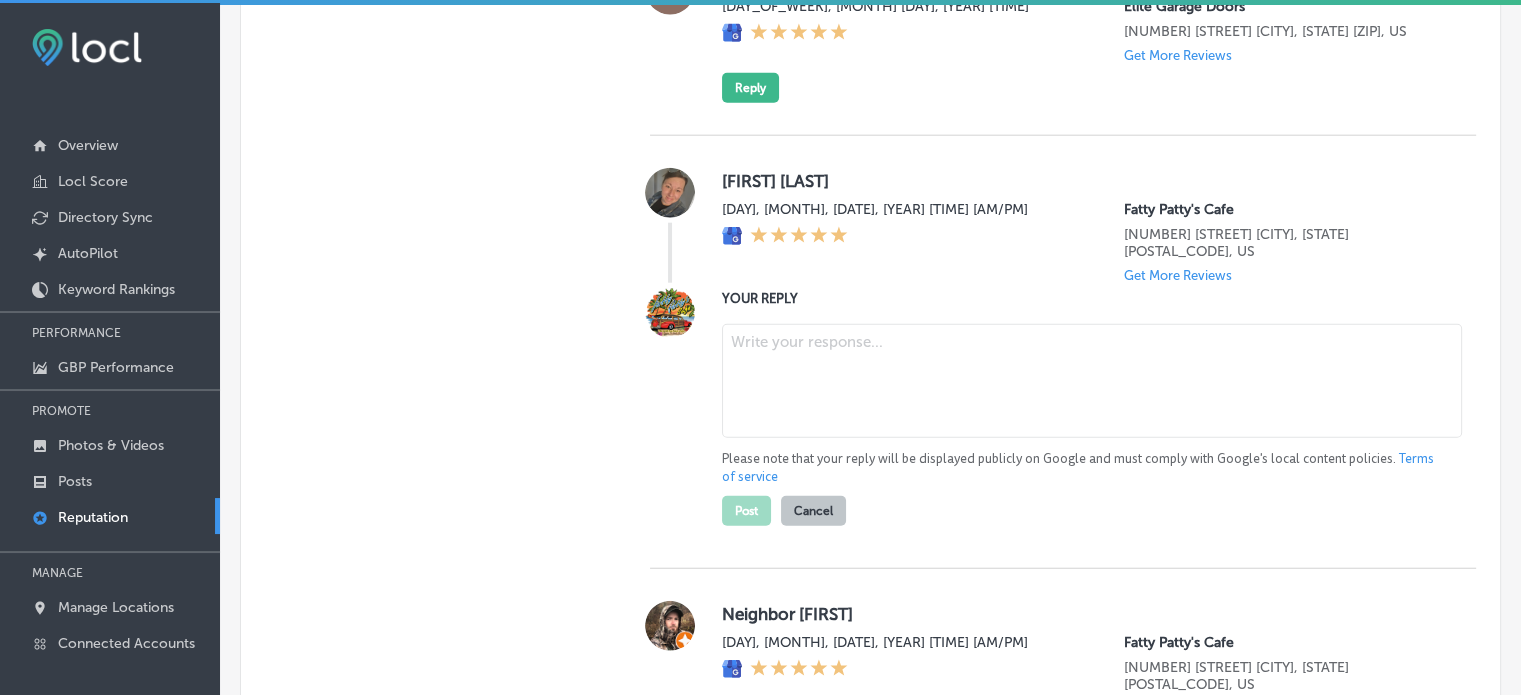 scroll, scrollTop: 5192, scrollLeft: 0, axis: vertical 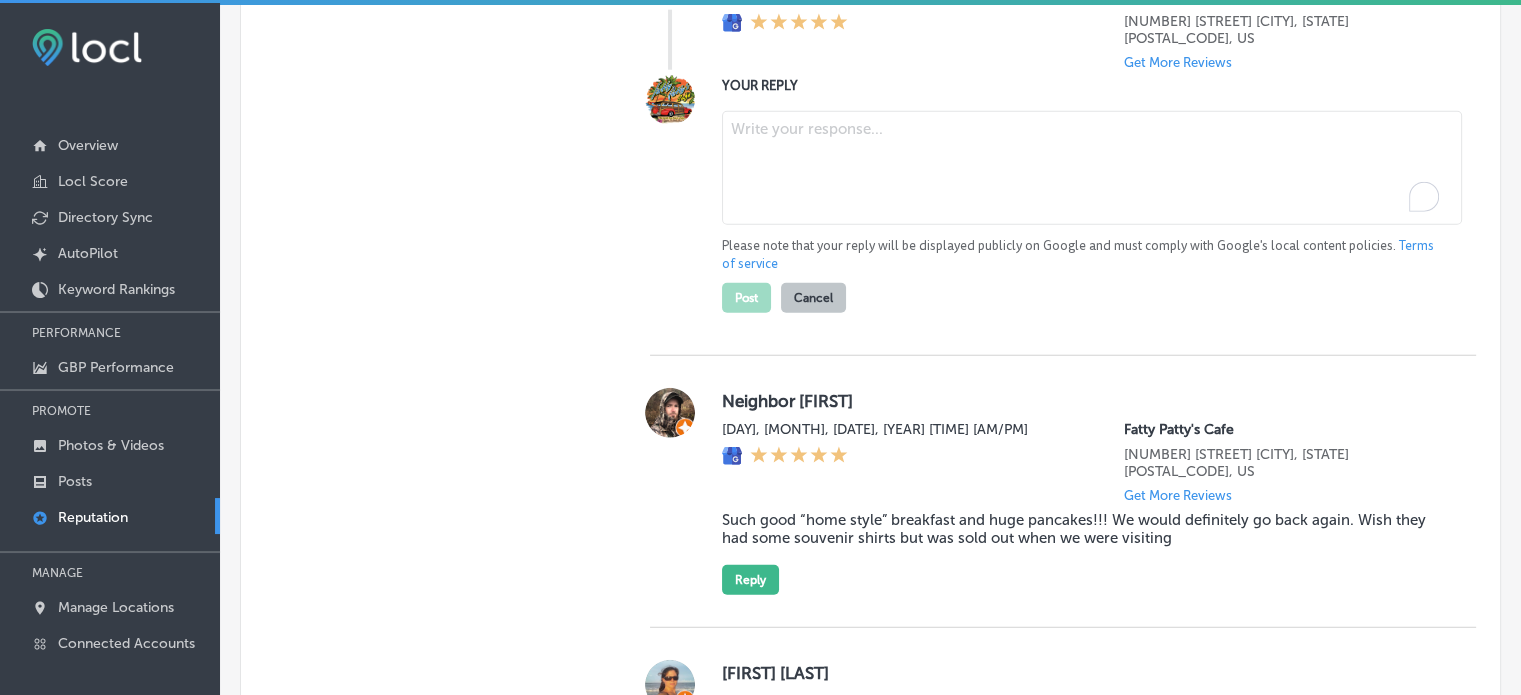 click at bounding box center (1092, 168) 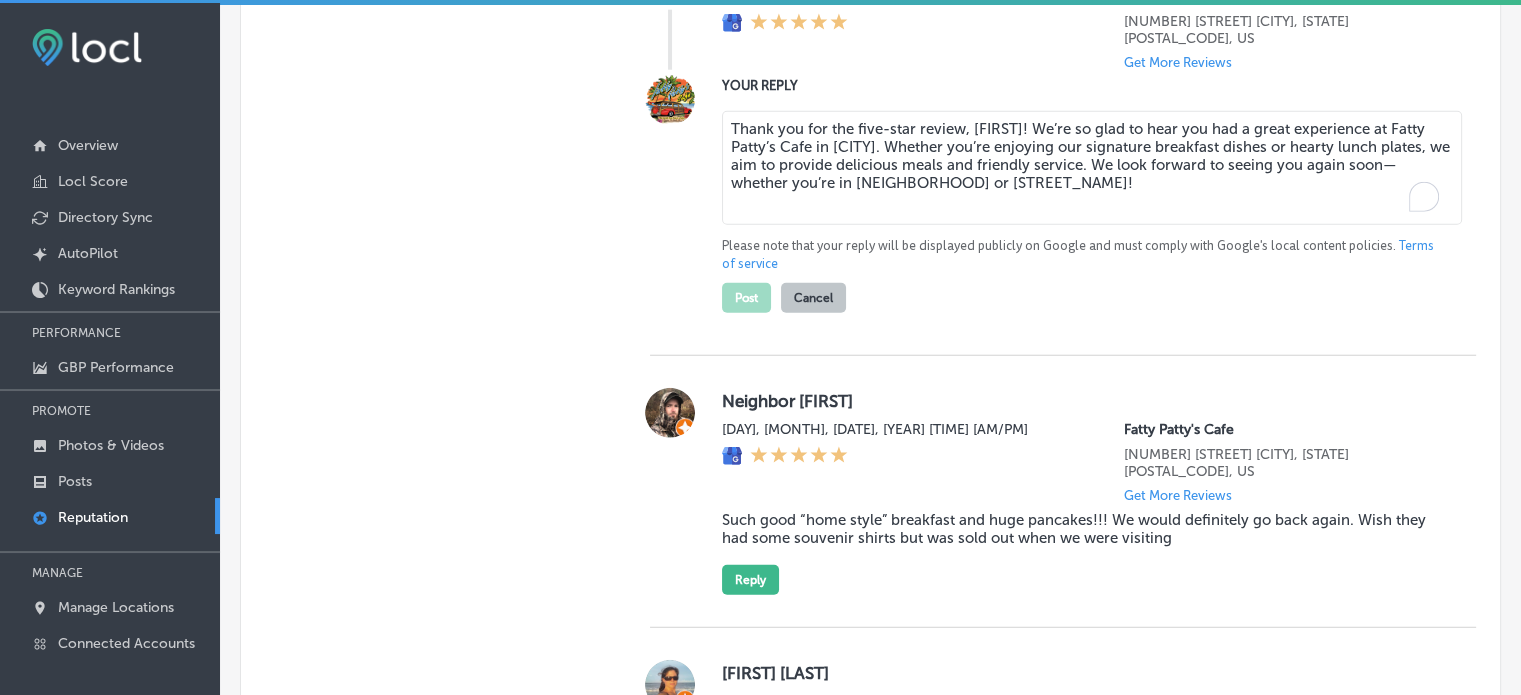 scroll, scrollTop: 0, scrollLeft: 0, axis: both 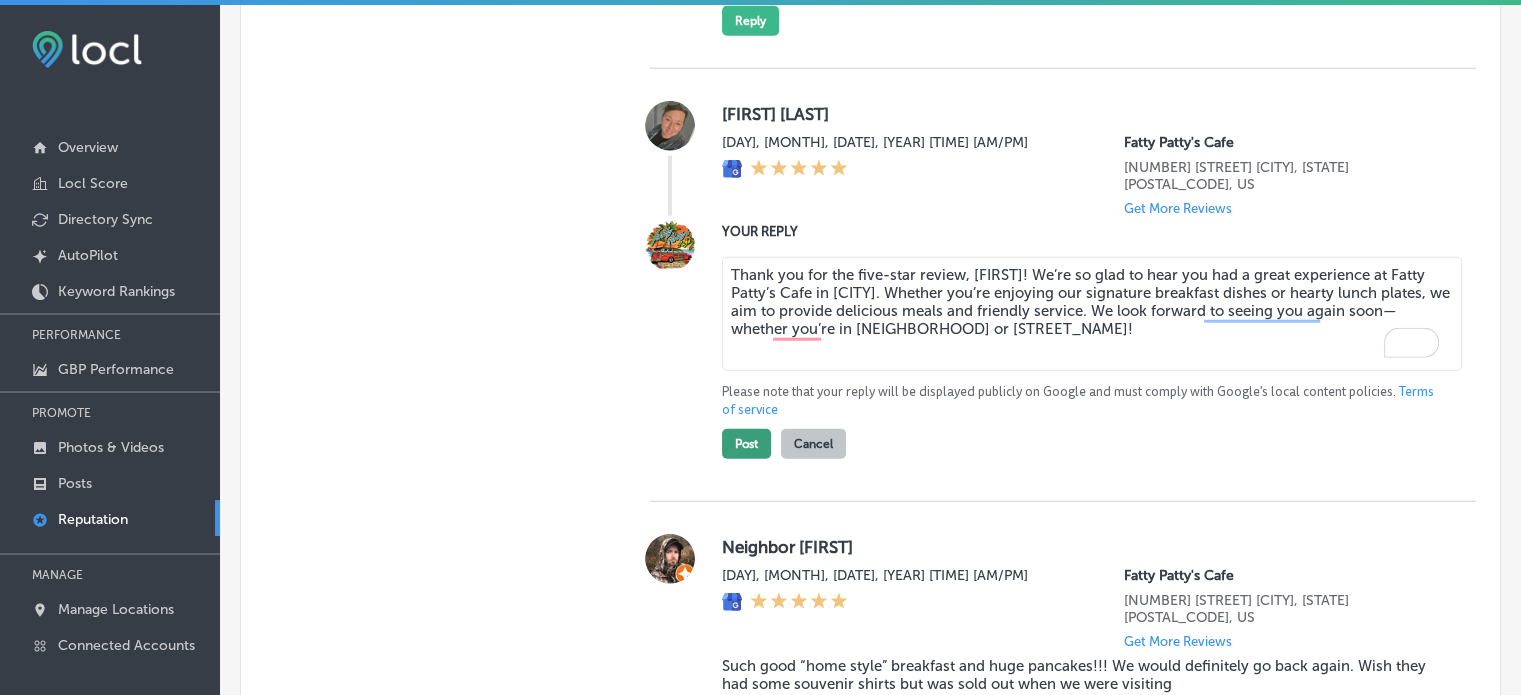 type on "Thank you for the five-star review, [FIRST]! We’re so glad to hear you had a great experience at Fatty Patty’s Cafe in [CITY]. Whether you’re enjoying our signature breakfast dishes or hearty lunch plates, we aim to provide delicious meals and friendly service. We look forward to seeing you again soon—whether you’re in [NEIGHBORHOOD] or [STREET_NAME]!" 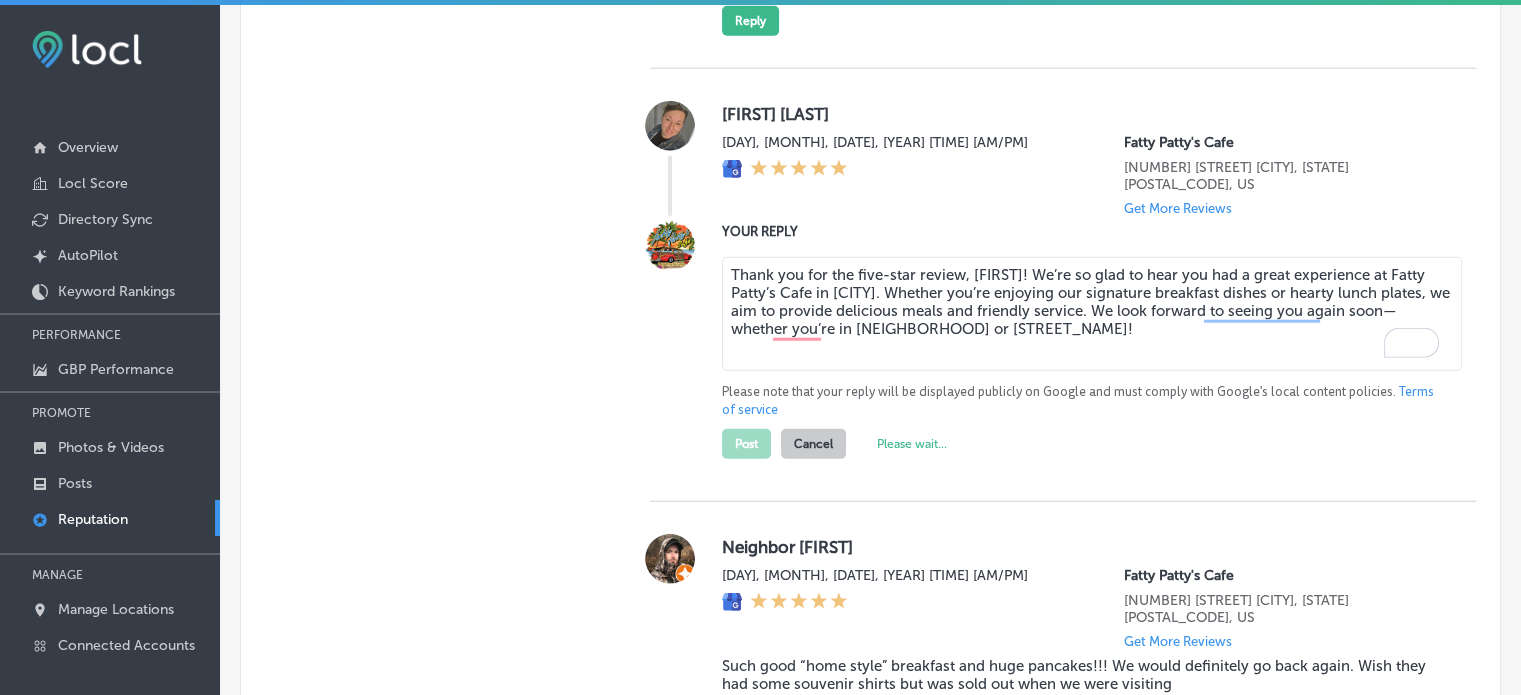 type on "x" 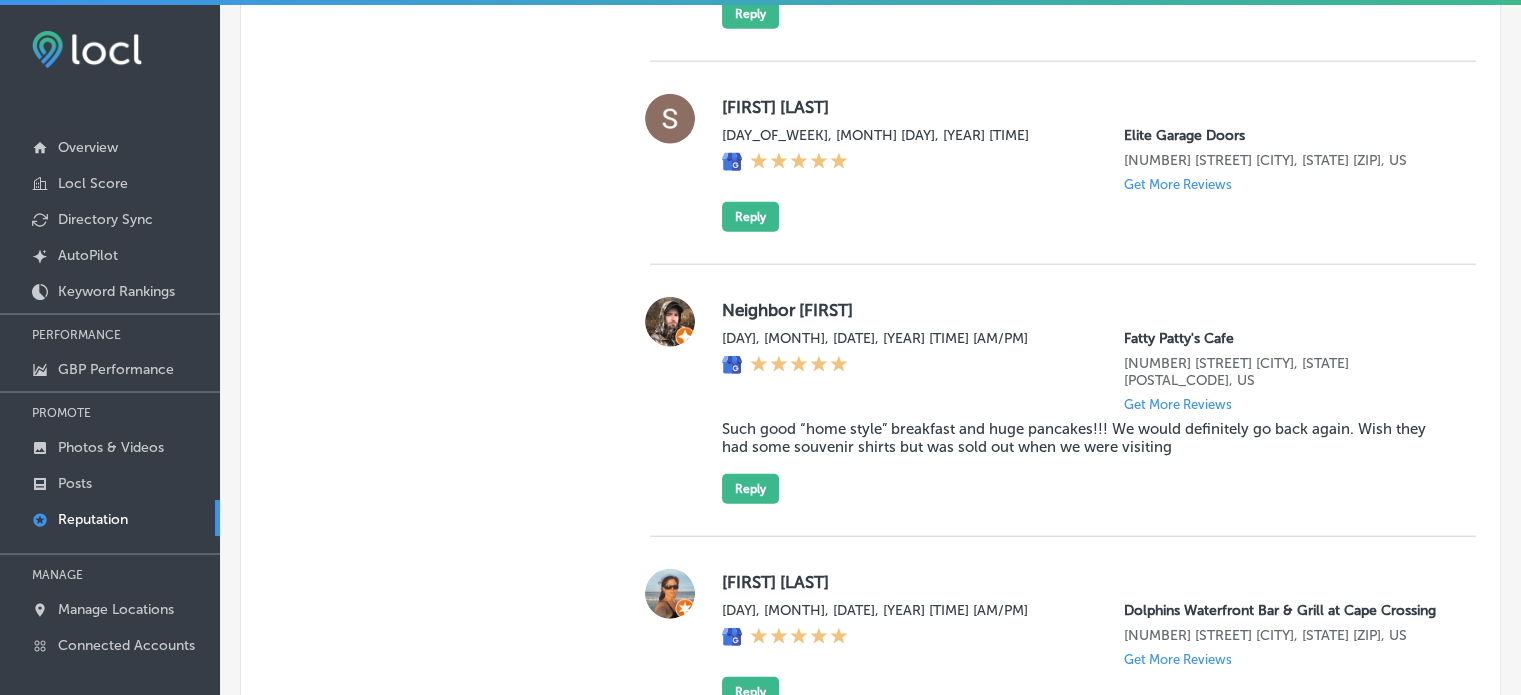 scroll, scrollTop: 2998, scrollLeft: 0, axis: vertical 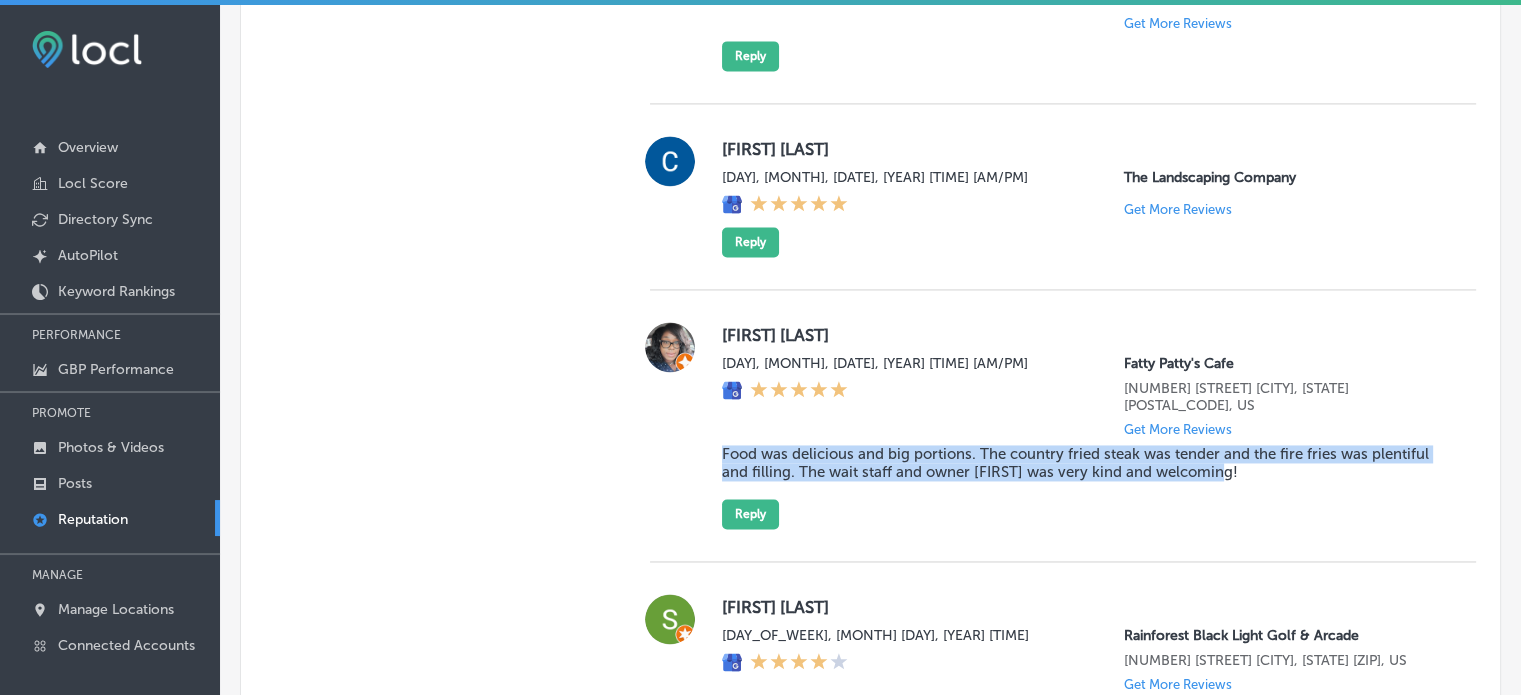 drag, startPoint x: 710, startPoint y: 443, endPoint x: 1246, endPoint y: 463, distance: 536.373 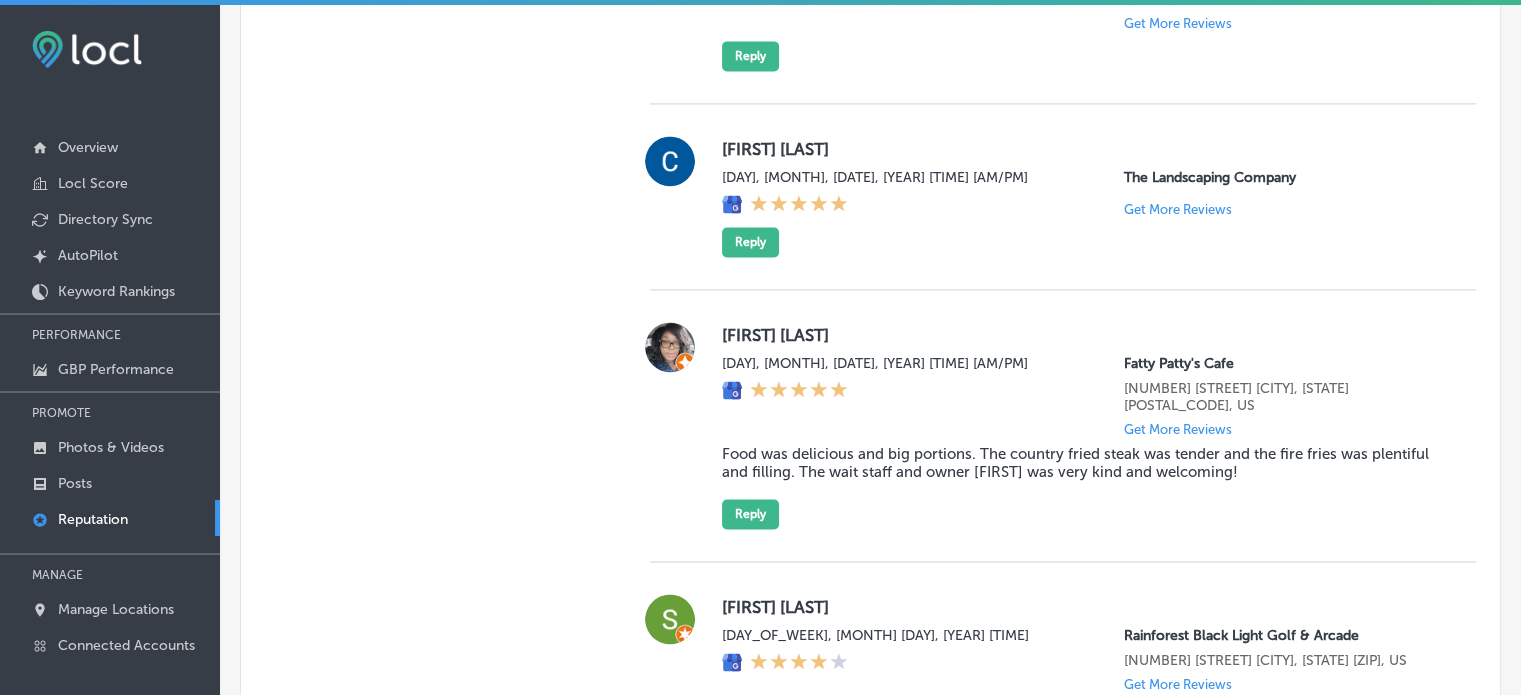 click on "Food was delicious and big portions. The country fried steak was tender and the fire fries was plentiful and filling. The wait staff and owner [FIRST] was very kind and welcoming!" at bounding box center [1083, 463] 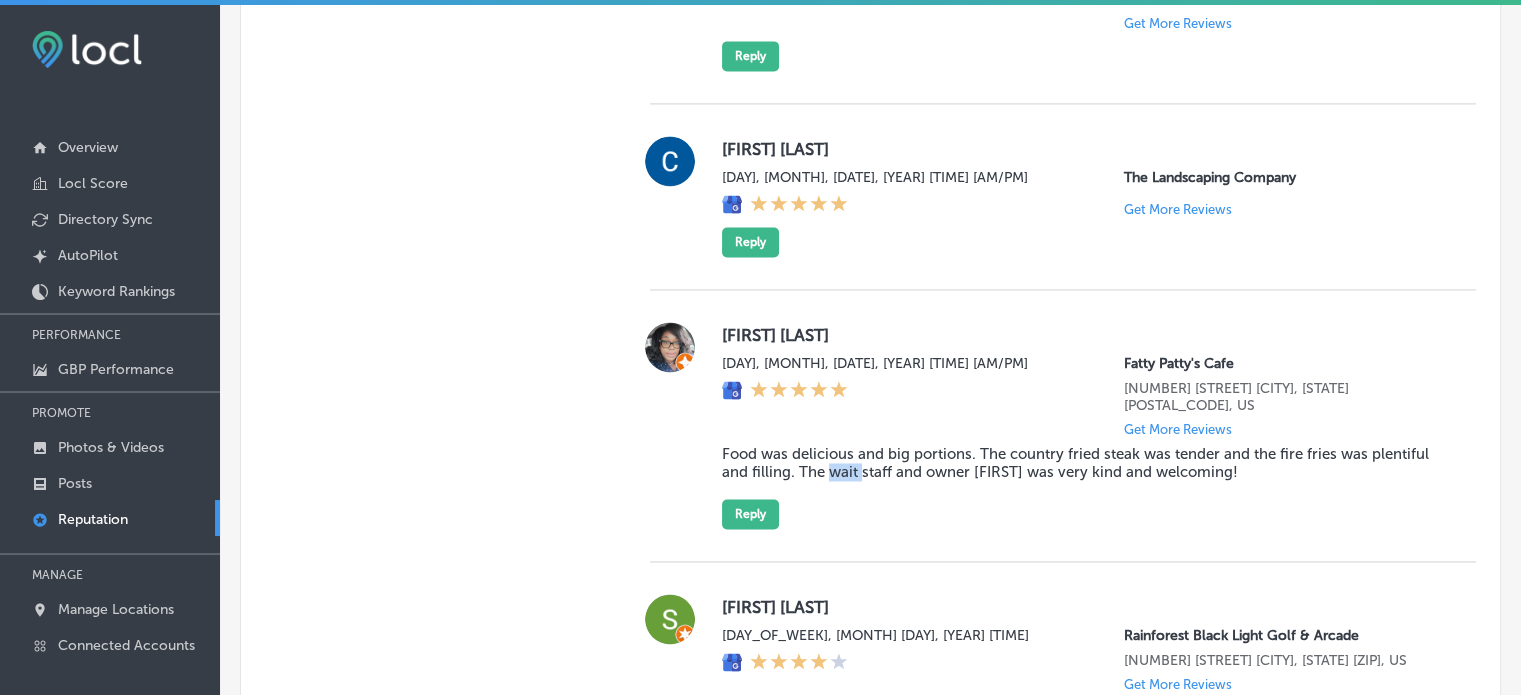 click on "Food was delicious and big portions. The country fried steak was tender and the fire fries was plentiful and filling. The wait staff and owner [FIRST] was very kind and welcoming!" at bounding box center (1083, 463) 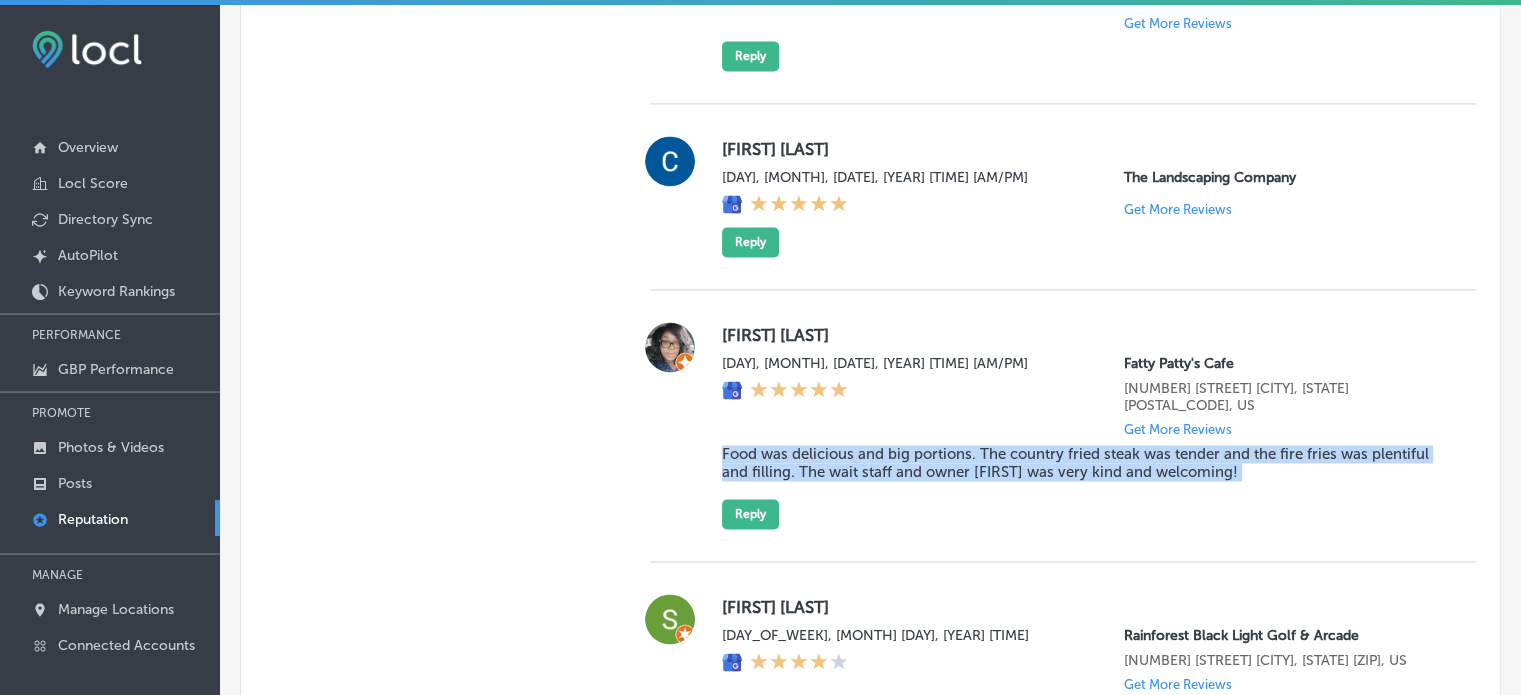 click on "Food was delicious and big portions. The country fried steak was tender and the fire fries was plentiful and filling. The wait staff and owner [FIRST] was very kind and welcoming!" at bounding box center (1083, 463) 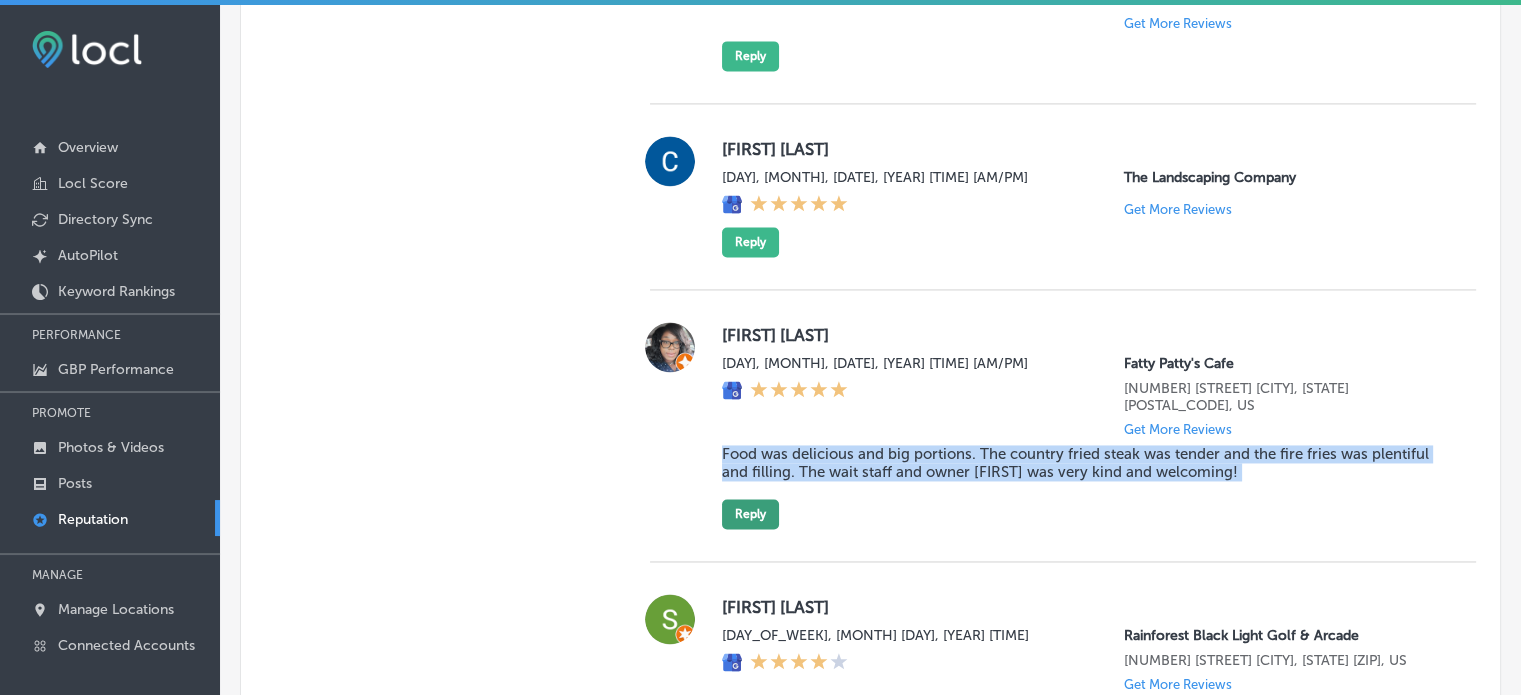 click on "Reply" at bounding box center (750, 514) 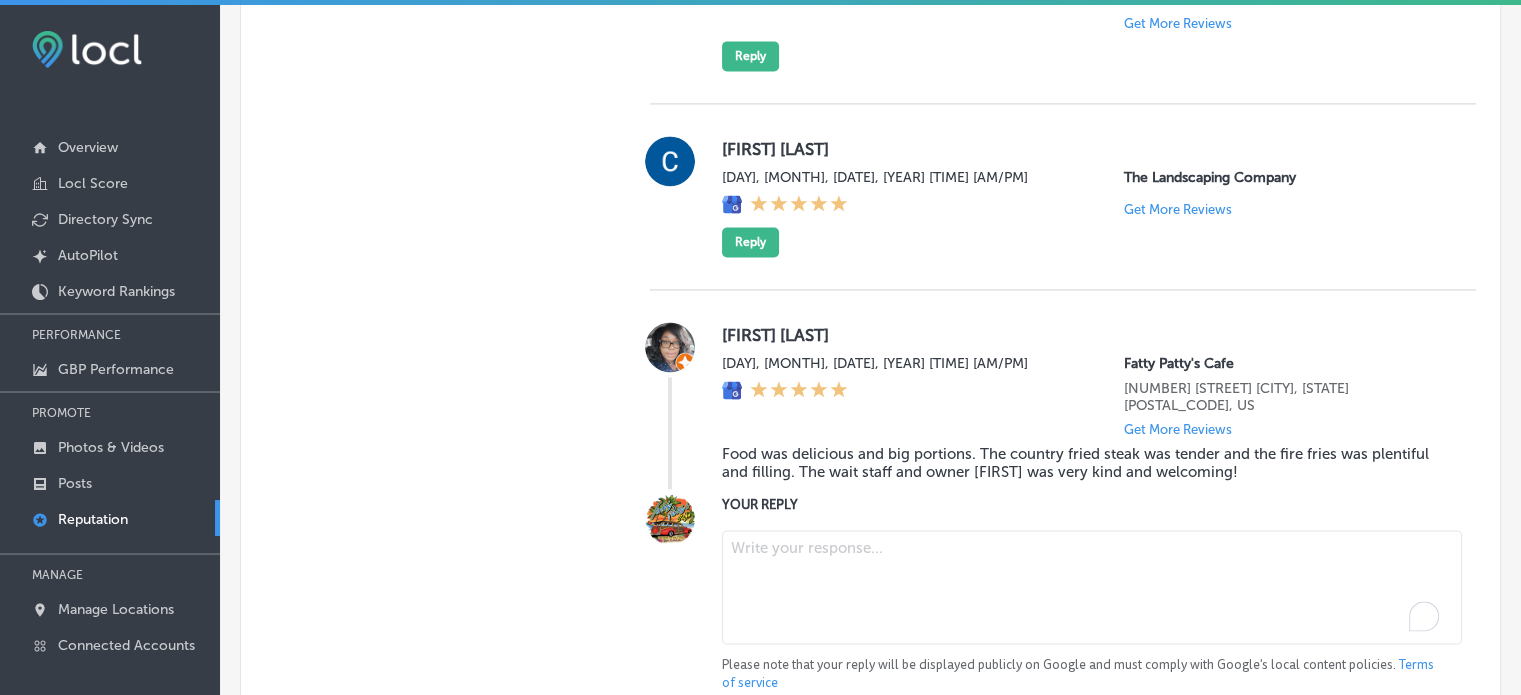 click at bounding box center (1092, 587) 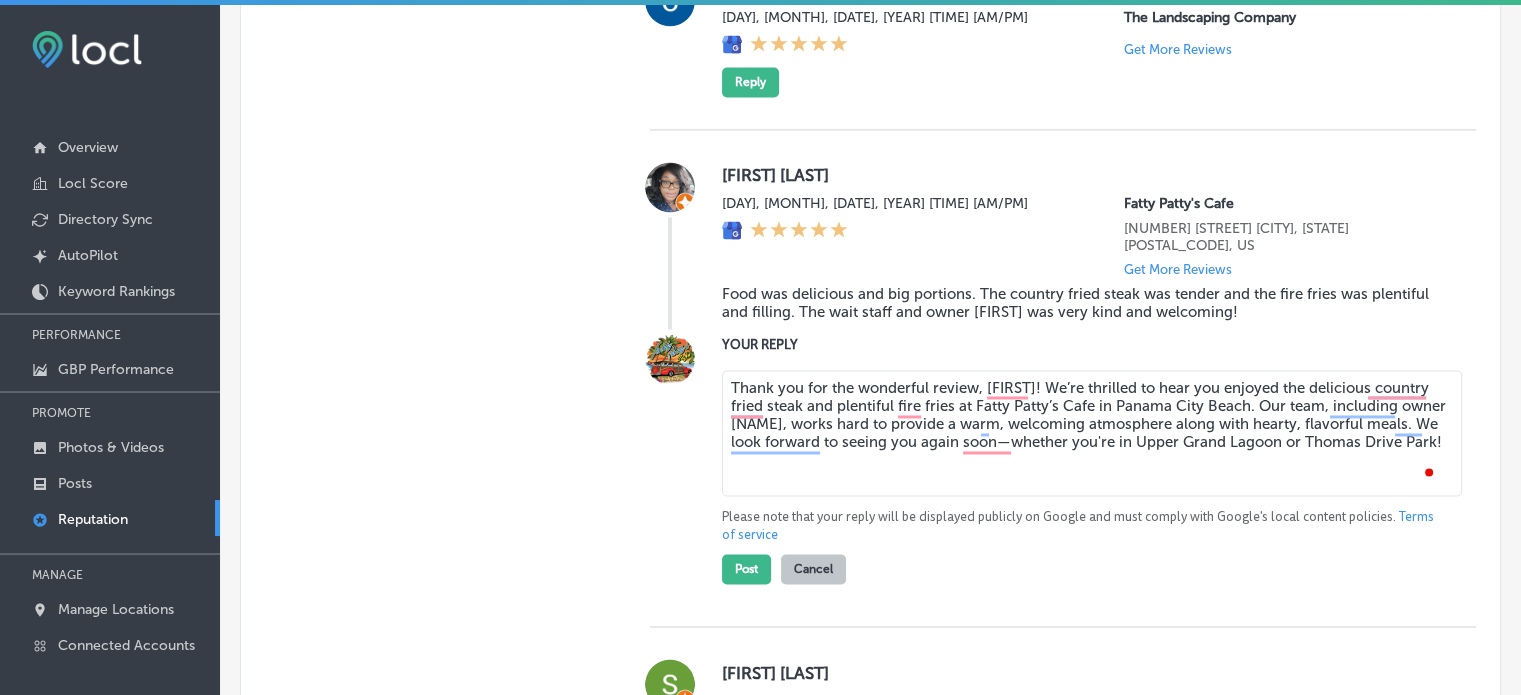 scroll, scrollTop: 3159, scrollLeft: 0, axis: vertical 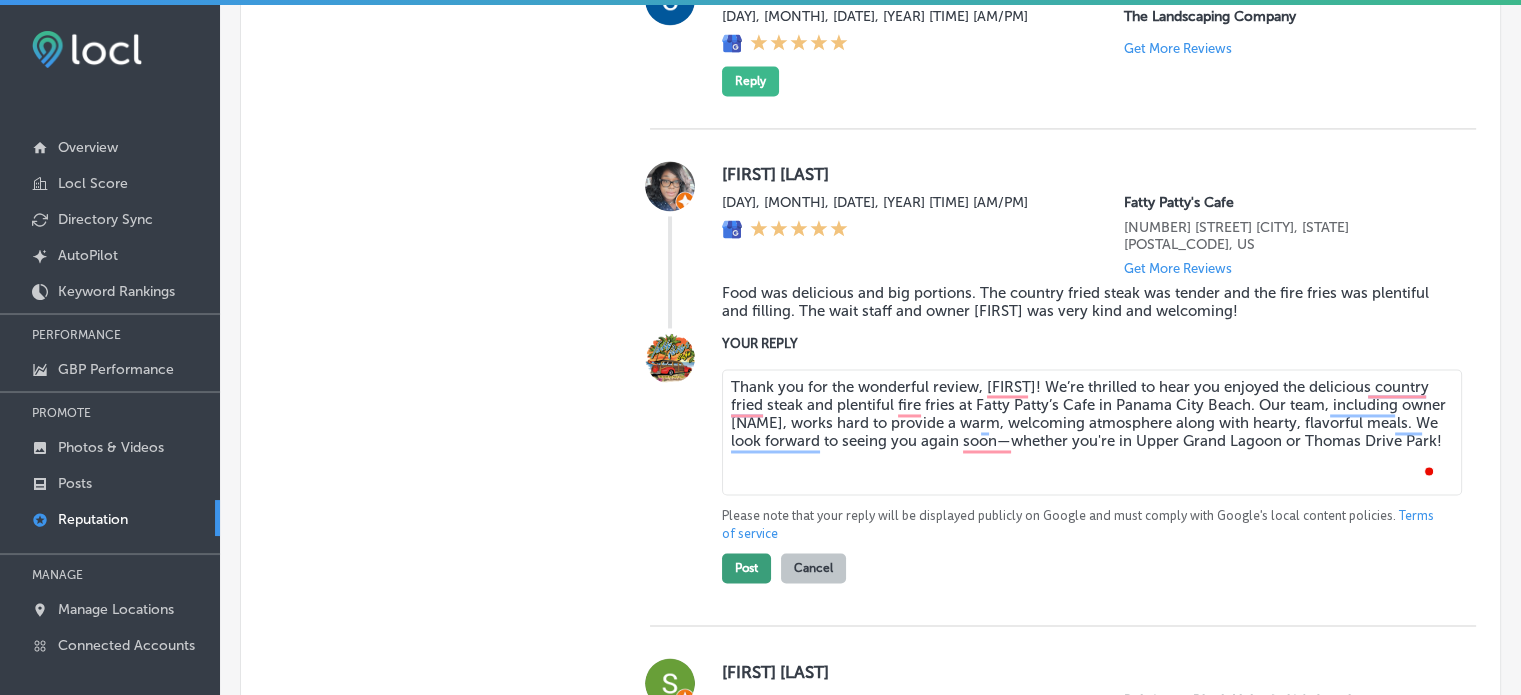type on "Thank you for the wonderful review, [FIRST]! We’re thrilled to hear you enjoyed the delicious country fried steak and plentiful fire fries at Fatty Patty’s Cafe in Panama City Beach. Our team, including owner [NAME], works hard to provide a warm, welcoming atmosphere along with hearty, flavorful meals. We look forward to seeing you again soon—whether you're in Upper Grand Lagoon or Thomas Drive Park!" 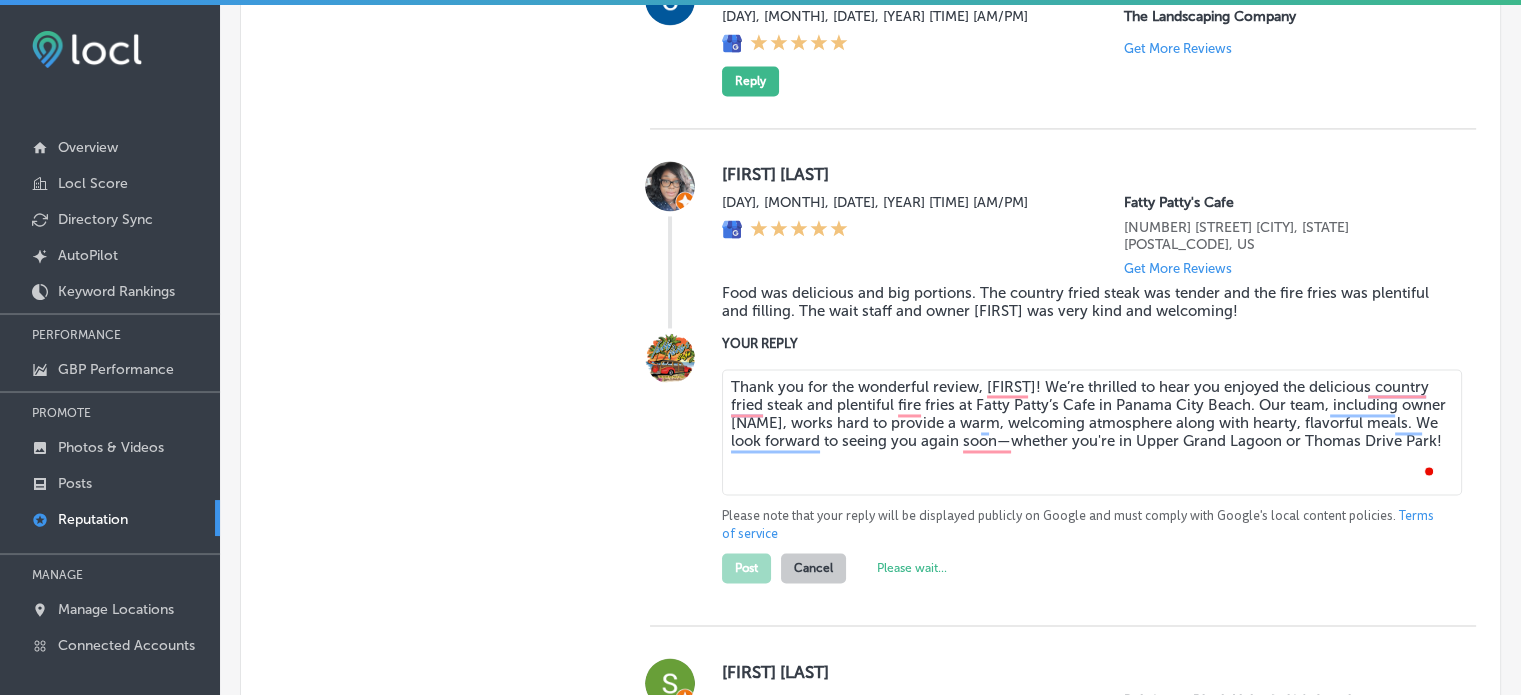type on "x" 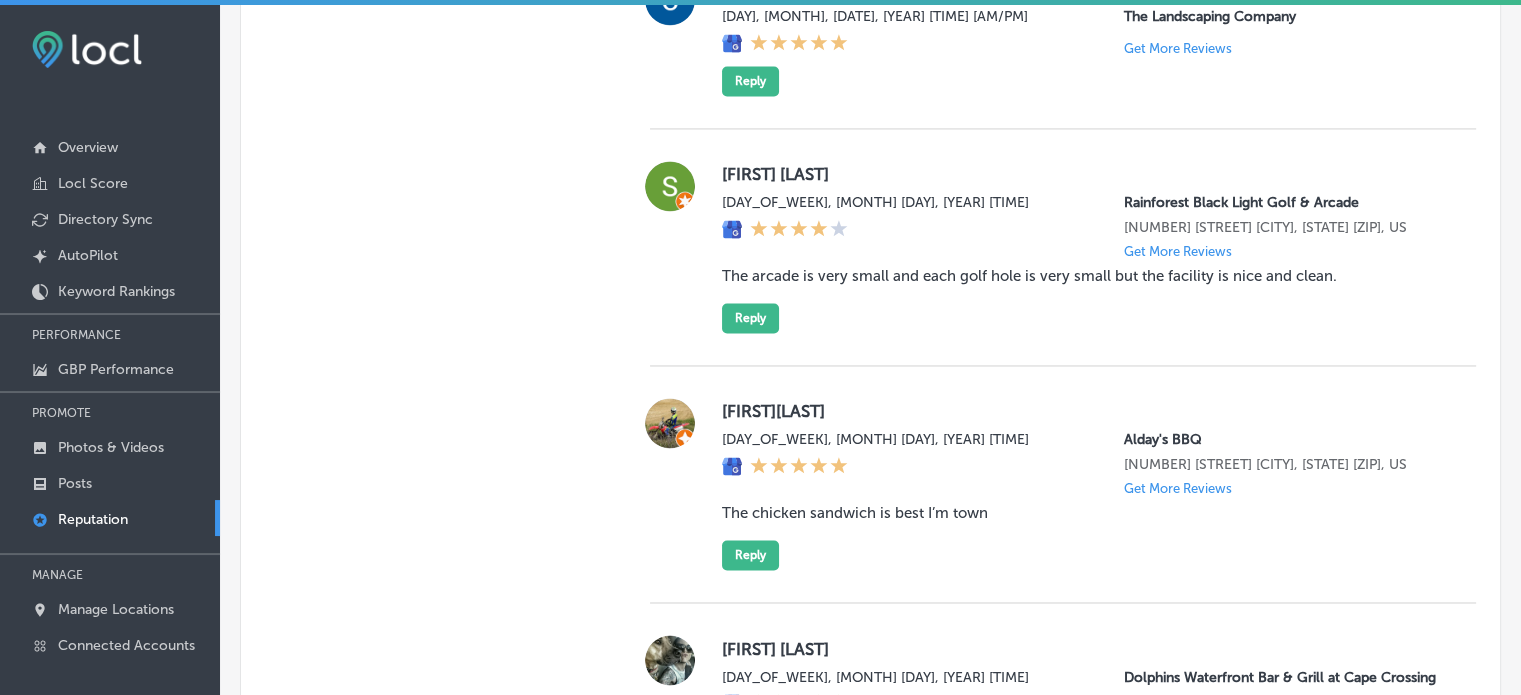scroll, scrollTop: 4580, scrollLeft: 0, axis: vertical 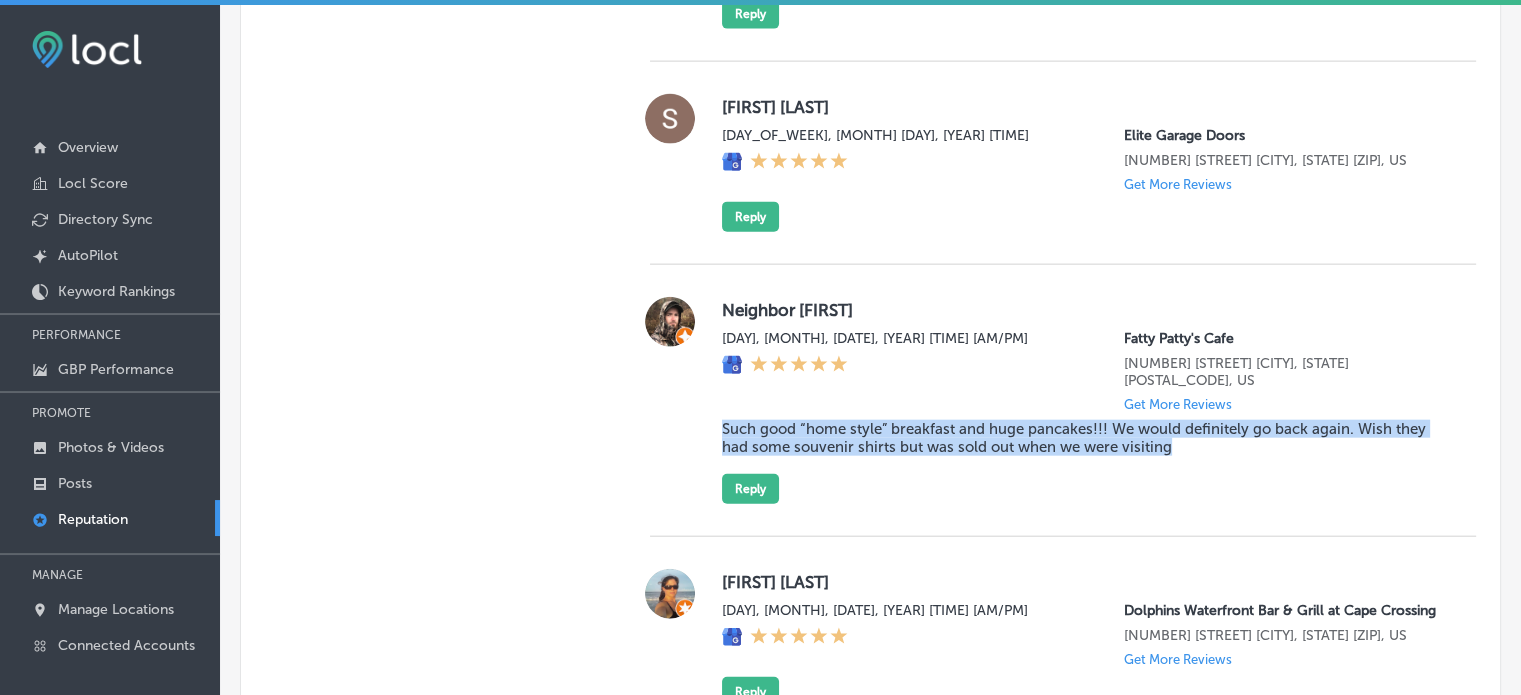 drag, startPoint x: 716, startPoint y: 439, endPoint x: 1217, endPoint y: 480, distance: 502.67484 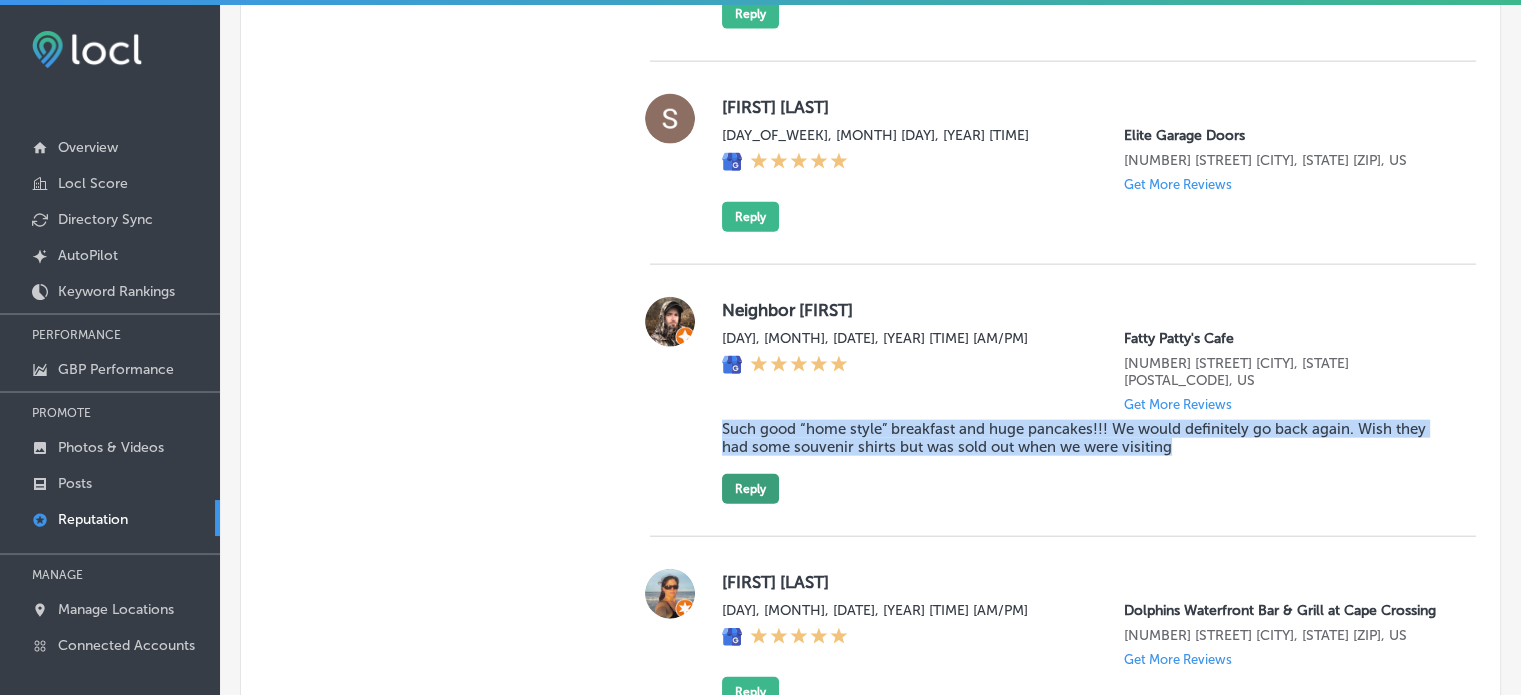 click on "Reply" at bounding box center (750, 489) 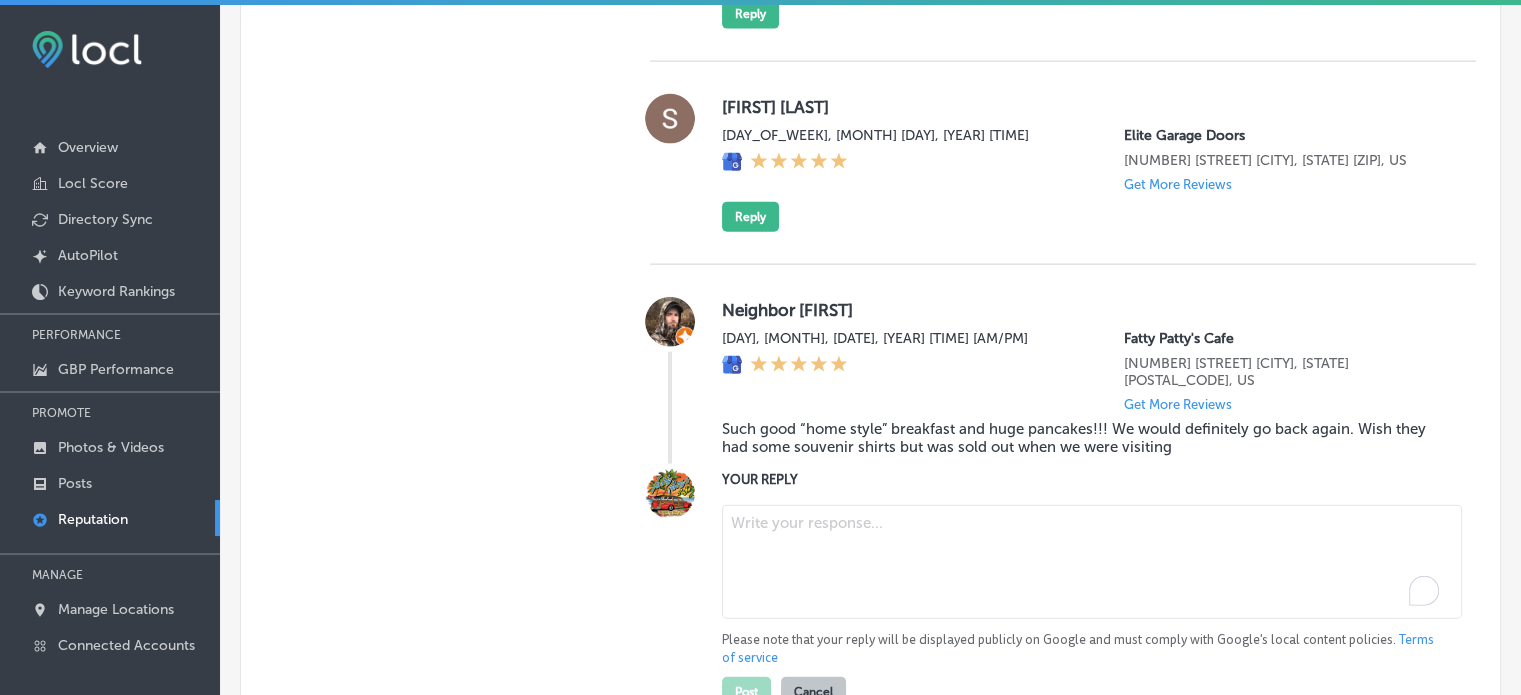 click at bounding box center [1092, 562] 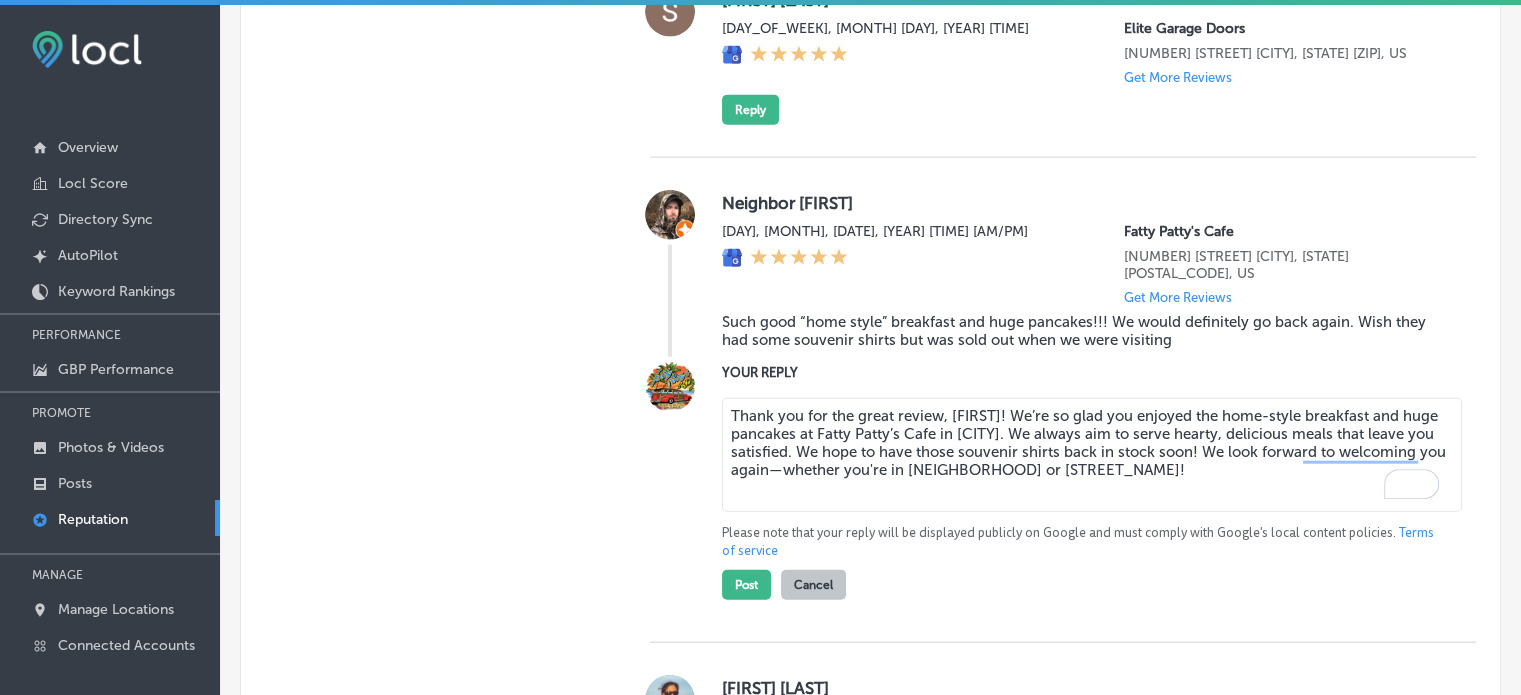 scroll, scrollTop: 4691, scrollLeft: 0, axis: vertical 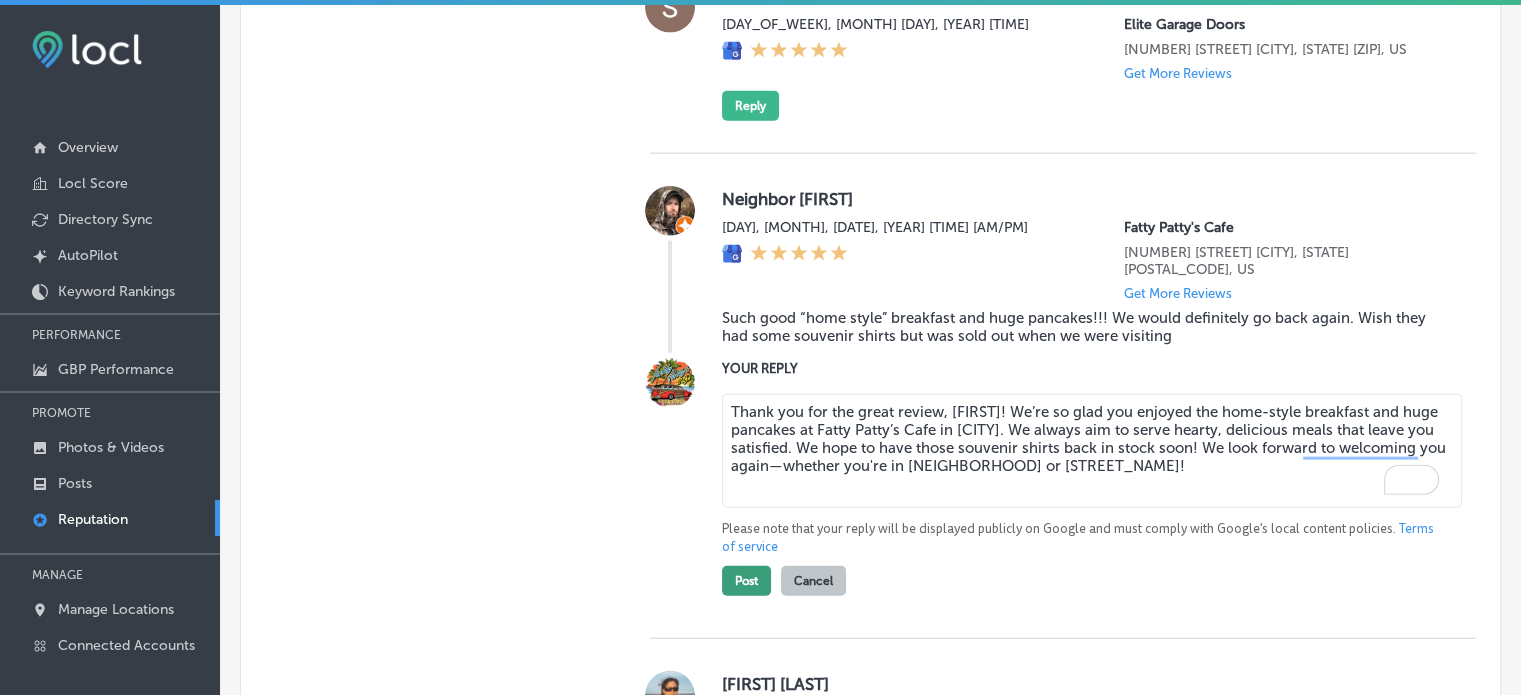 type on "Thank you for the great review, [FIRST]! We’re so glad you enjoyed the home-style breakfast and huge pancakes at Fatty Patty’s Cafe in [CITY]. We always aim to serve hearty, delicious meals that leave you satisfied. We hope to have those souvenir shirts back in stock soon! We look forward to welcoming you again—whether you're in [NEIGHBORHOOD] or [STREET_NAME]!" 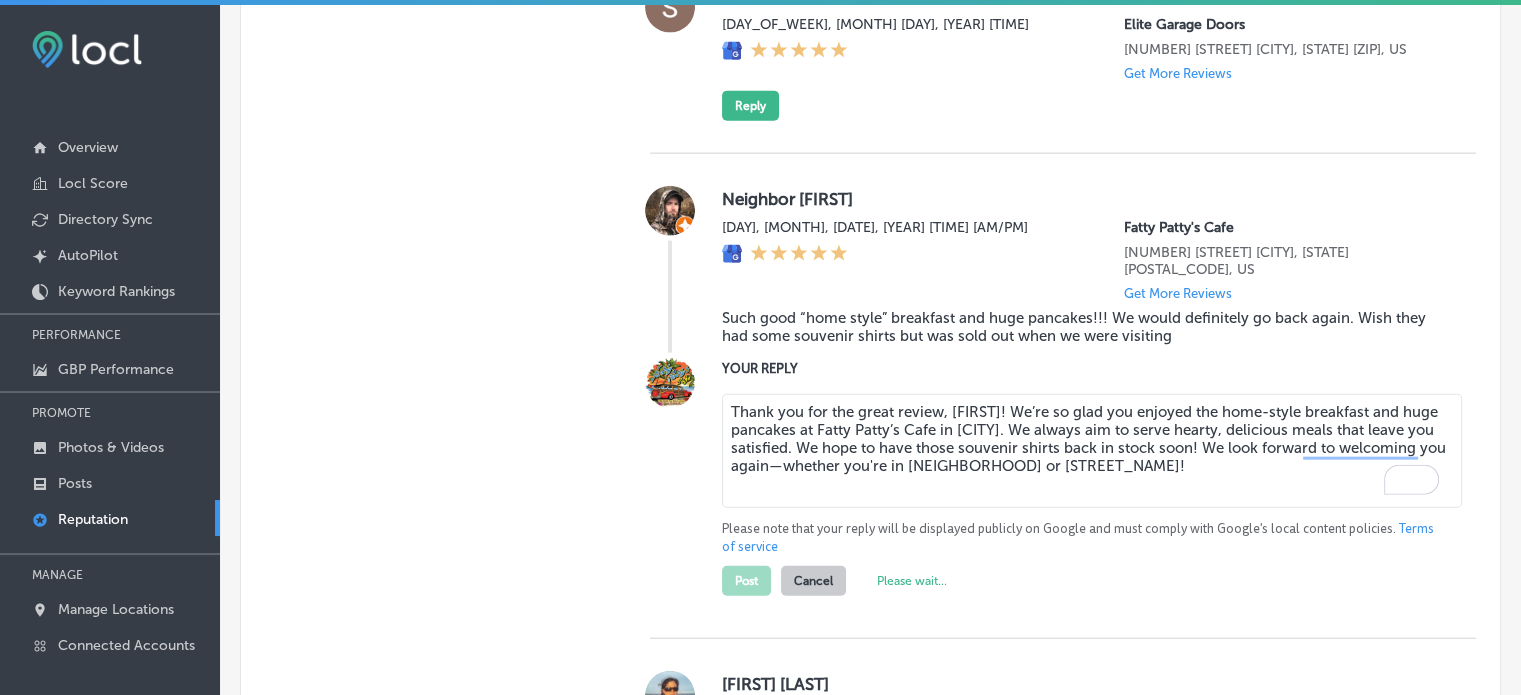 type on "x" 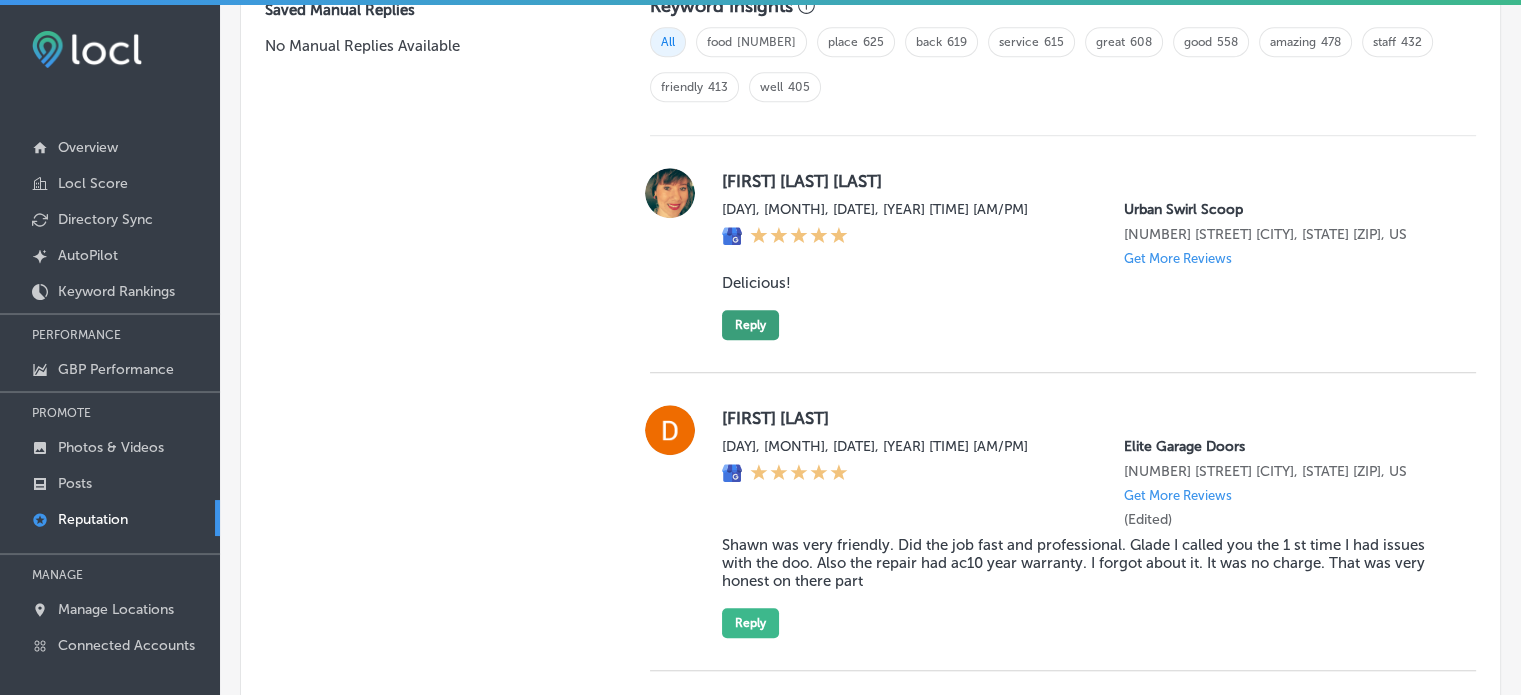 scroll, scrollTop: 1430, scrollLeft: 0, axis: vertical 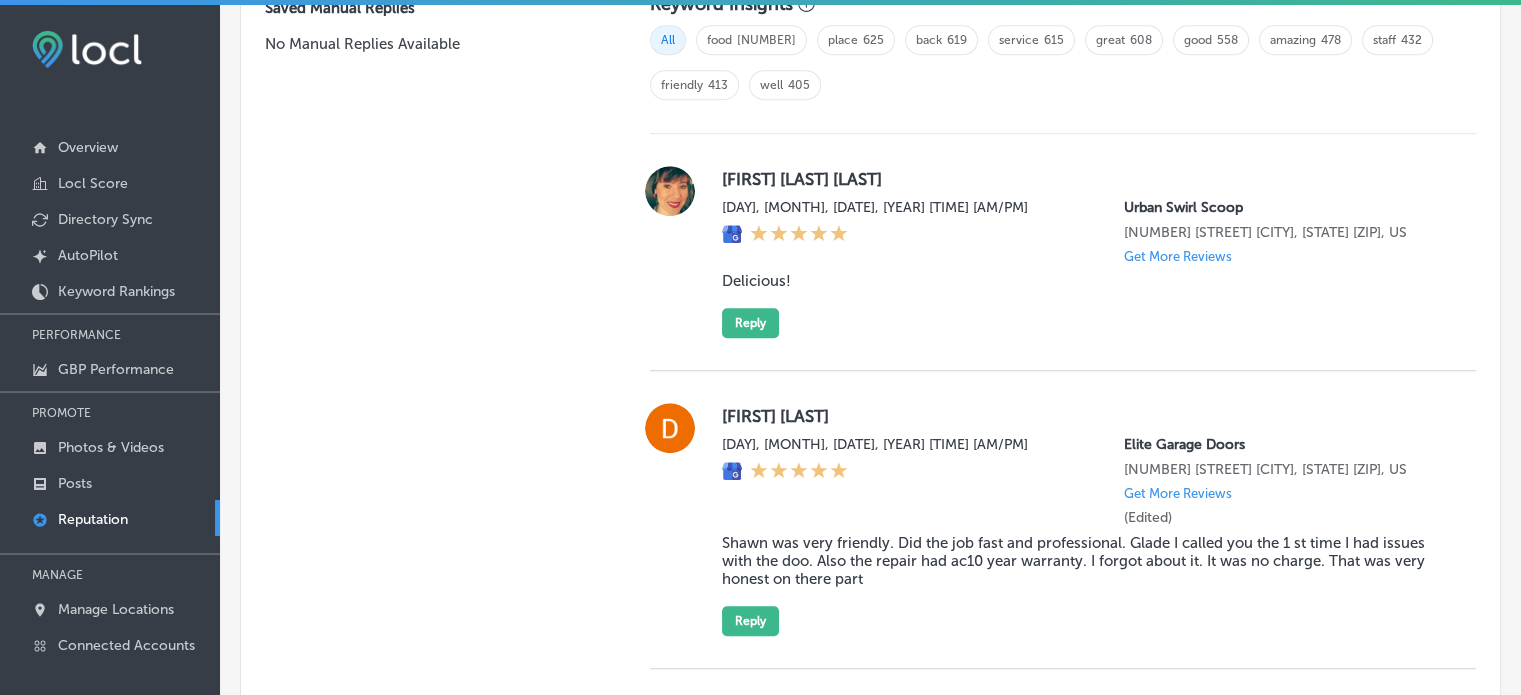 click on "Delicious!" at bounding box center [1083, 281] 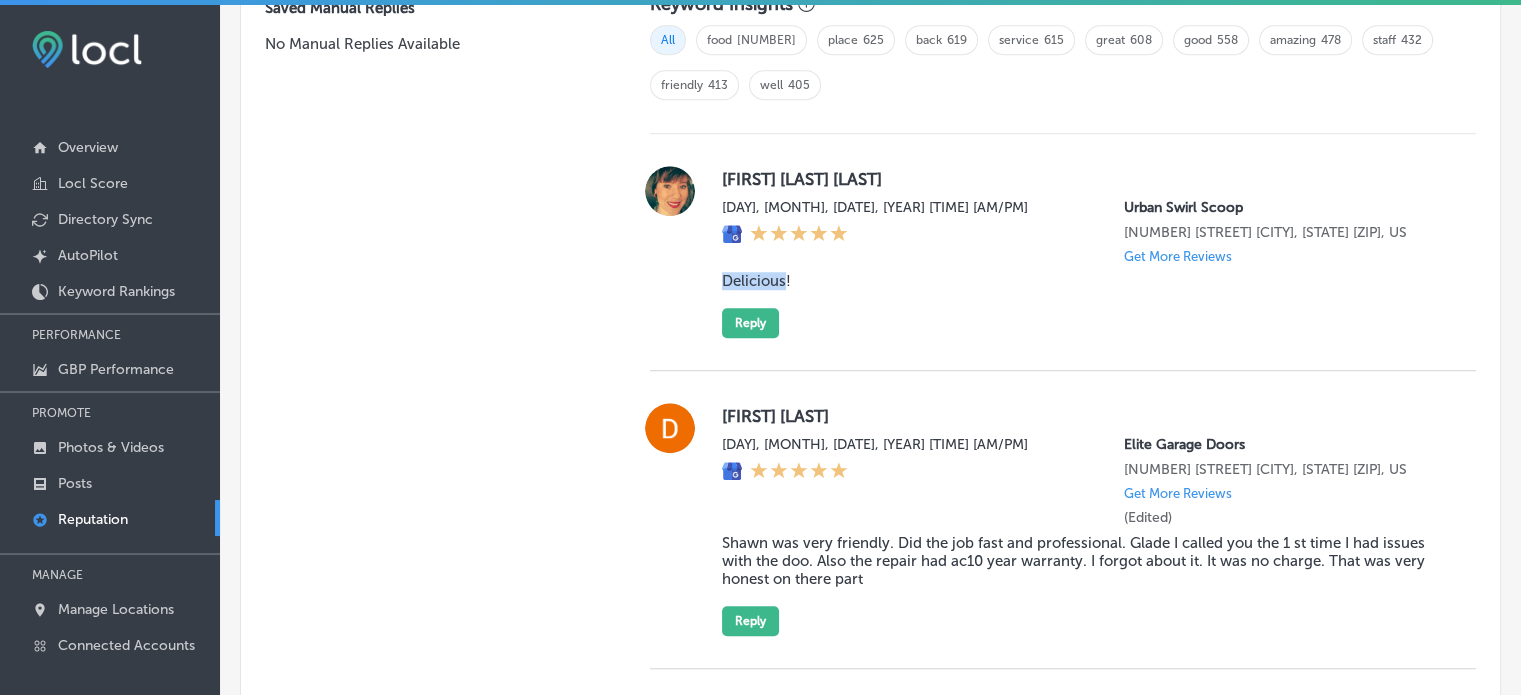 click on "Delicious!" at bounding box center [1083, 281] 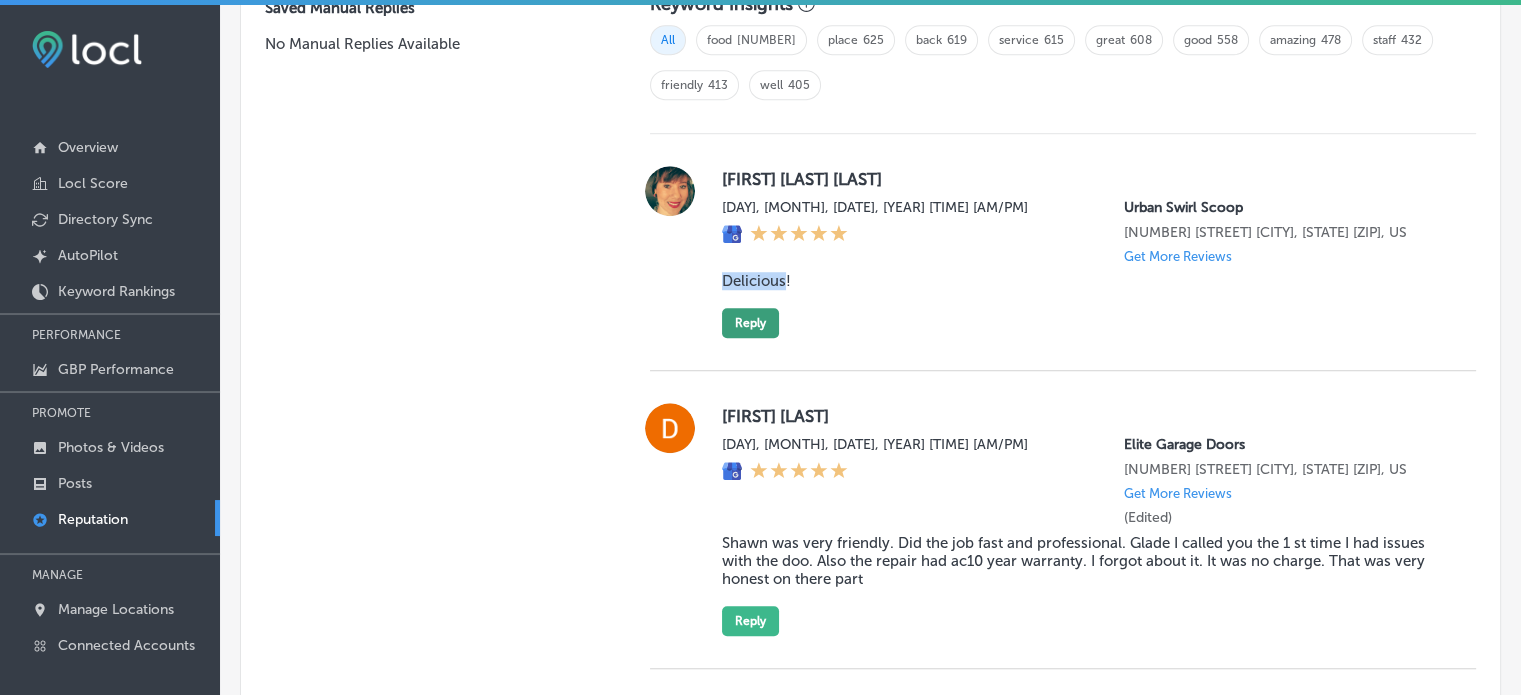 click on "Reply" at bounding box center (750, 323) 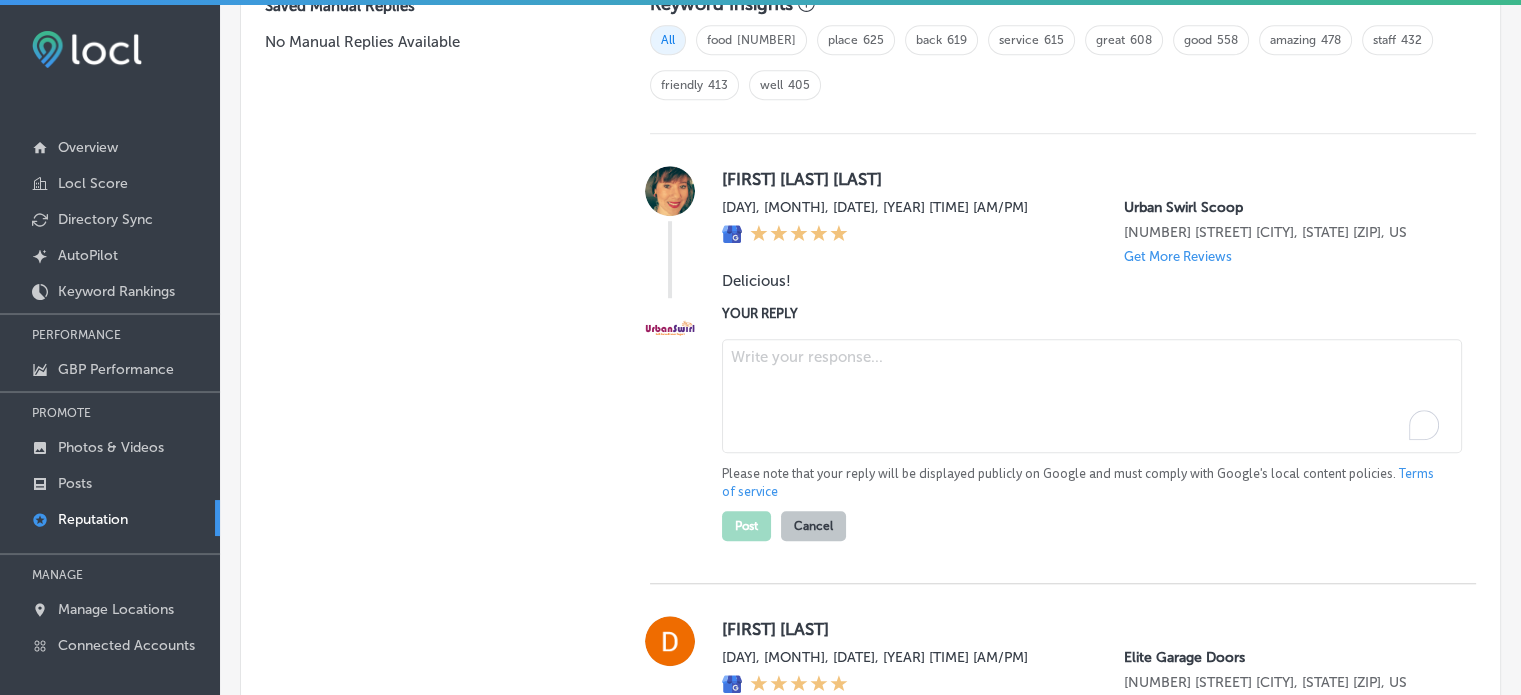 click at bounding box center [1092, 396] 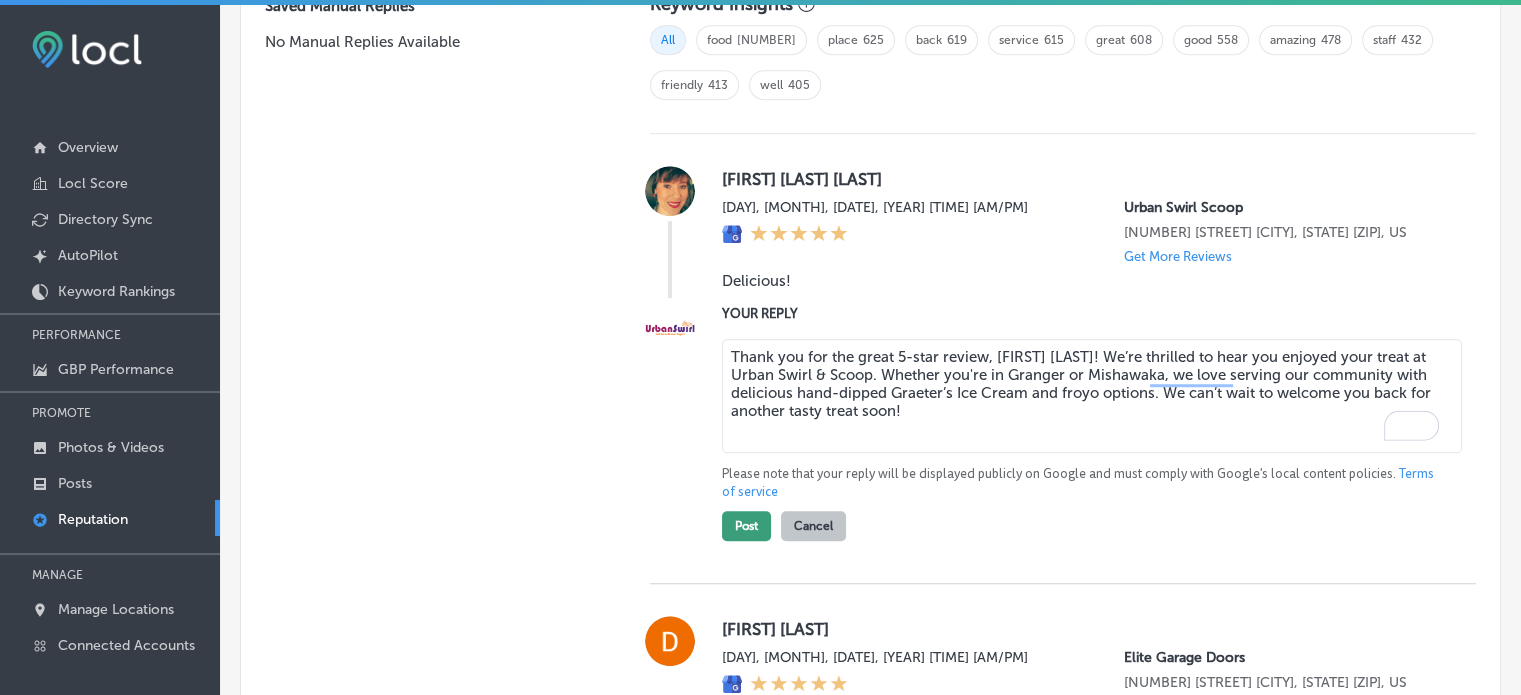 type on "Thank you for the great 5-star review, [FIRST] [LAST]! We’re thrilled to hear you enjoyed your treat at Urban Swirl & Scoop. Whether you're in Granger or Mishawaka, we love serving our community with delicious hand-dipped Graeter’s Ice Cream and froyo options. We can’t wait to welcome you back for another tasty treat soon!" 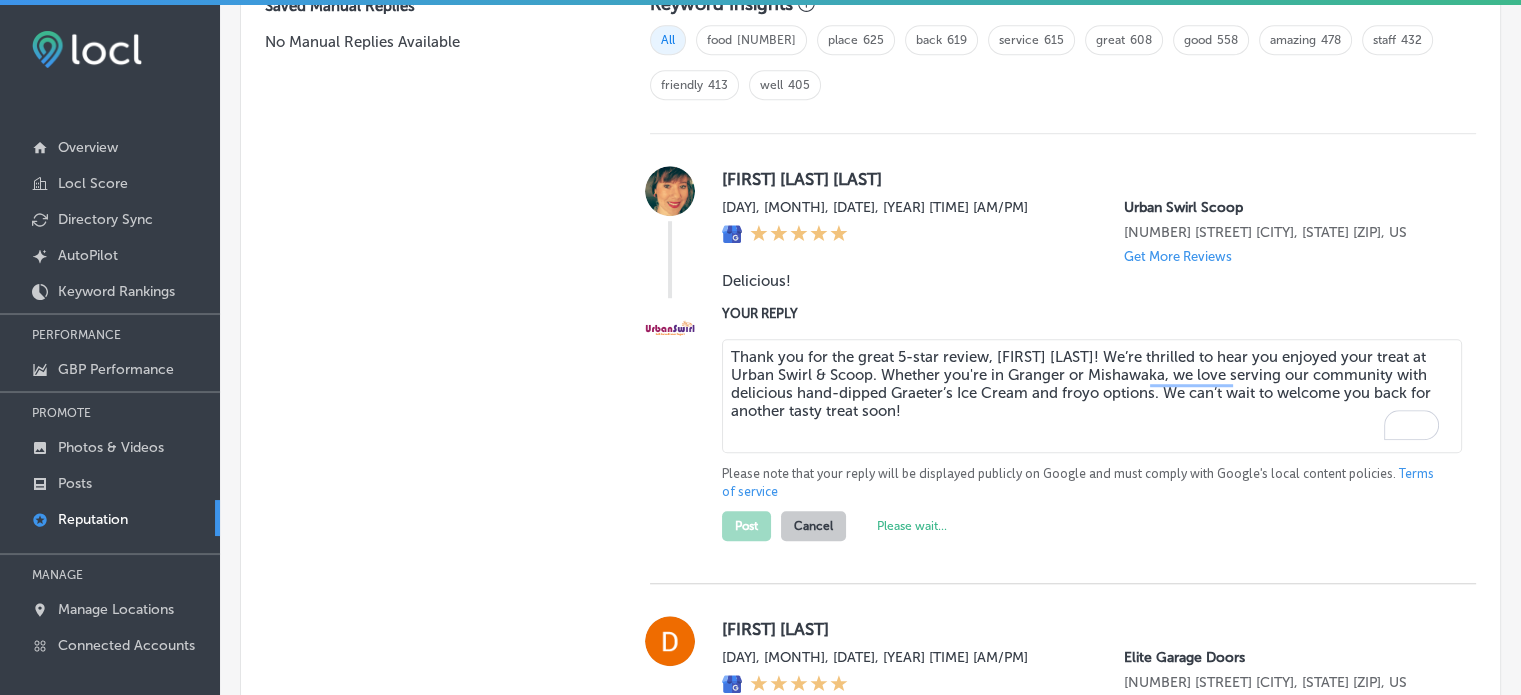 type on "x" 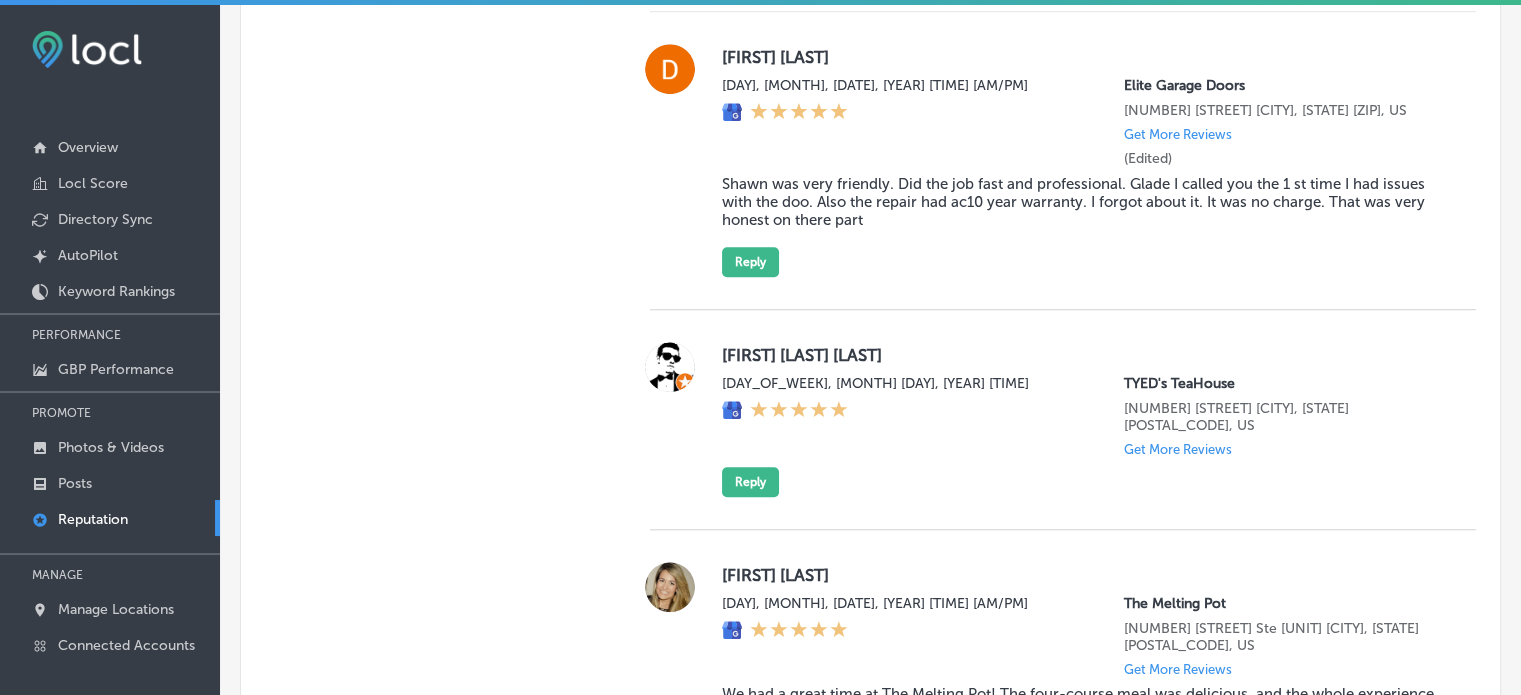 scroll, scrollTop: 1556, scrollLeft: 0, axis: vertical 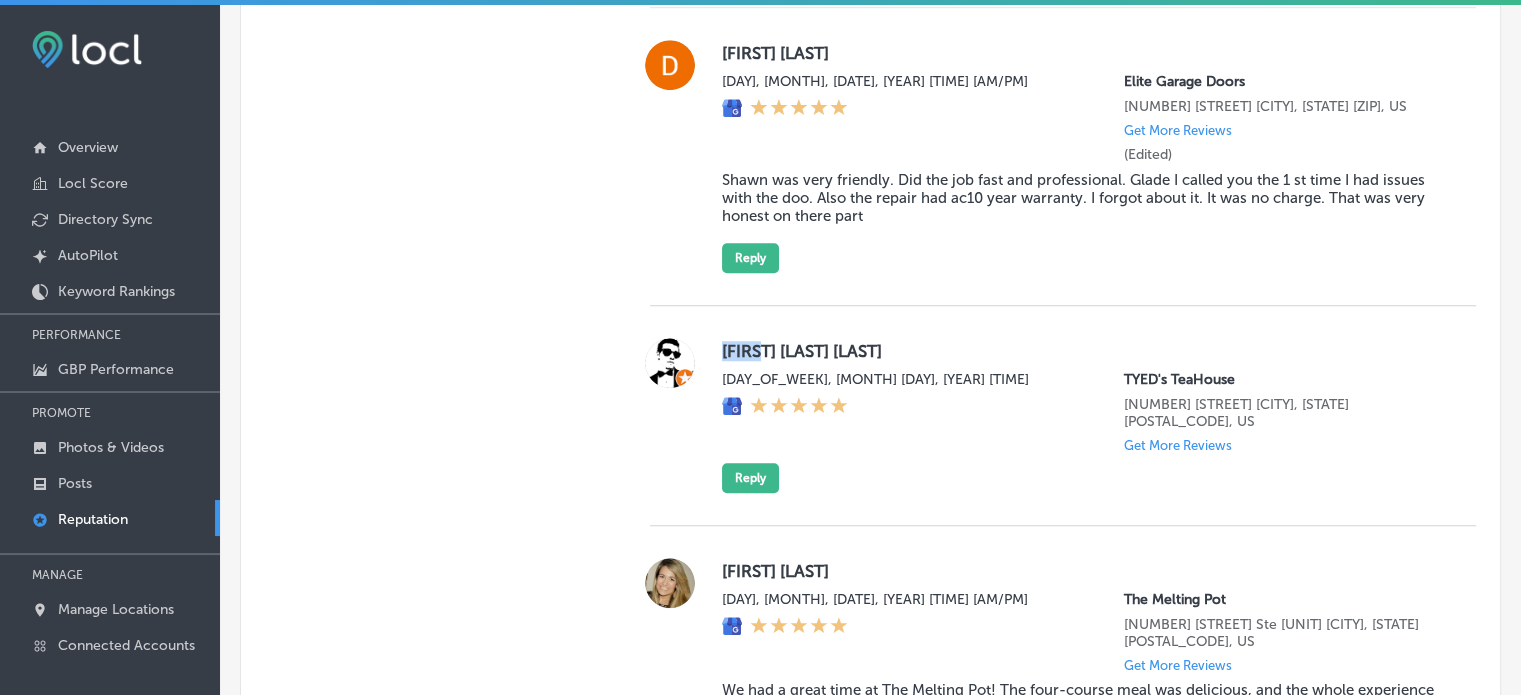 drag, startPoint x: 716, startPoint y: 351, endPoint x: 761, endPoint y: 351, distance: 45 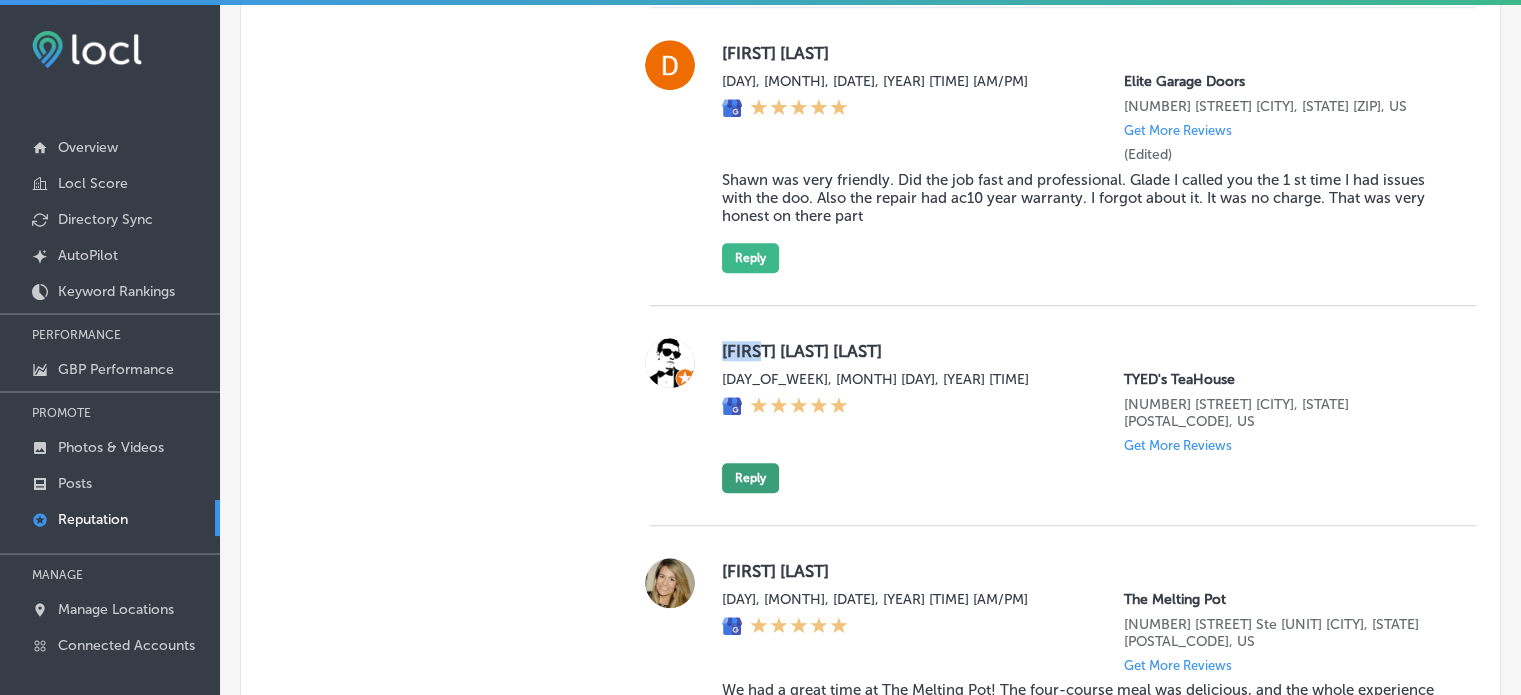 click on "Reply" at bounding box center (750, 478) 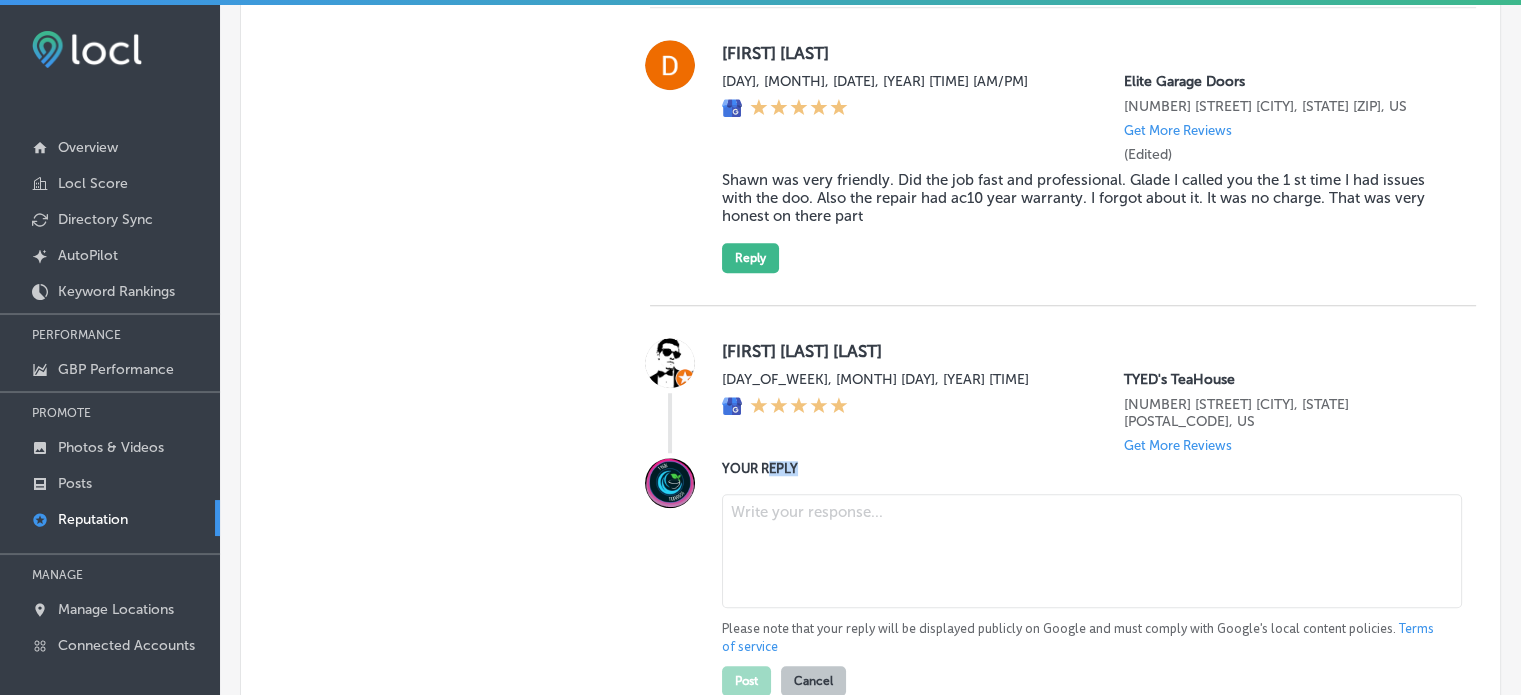 drag, startPoint x: 765, startPoint y: 460, endPoint x: 765, endPoint y: 496, distance: 36 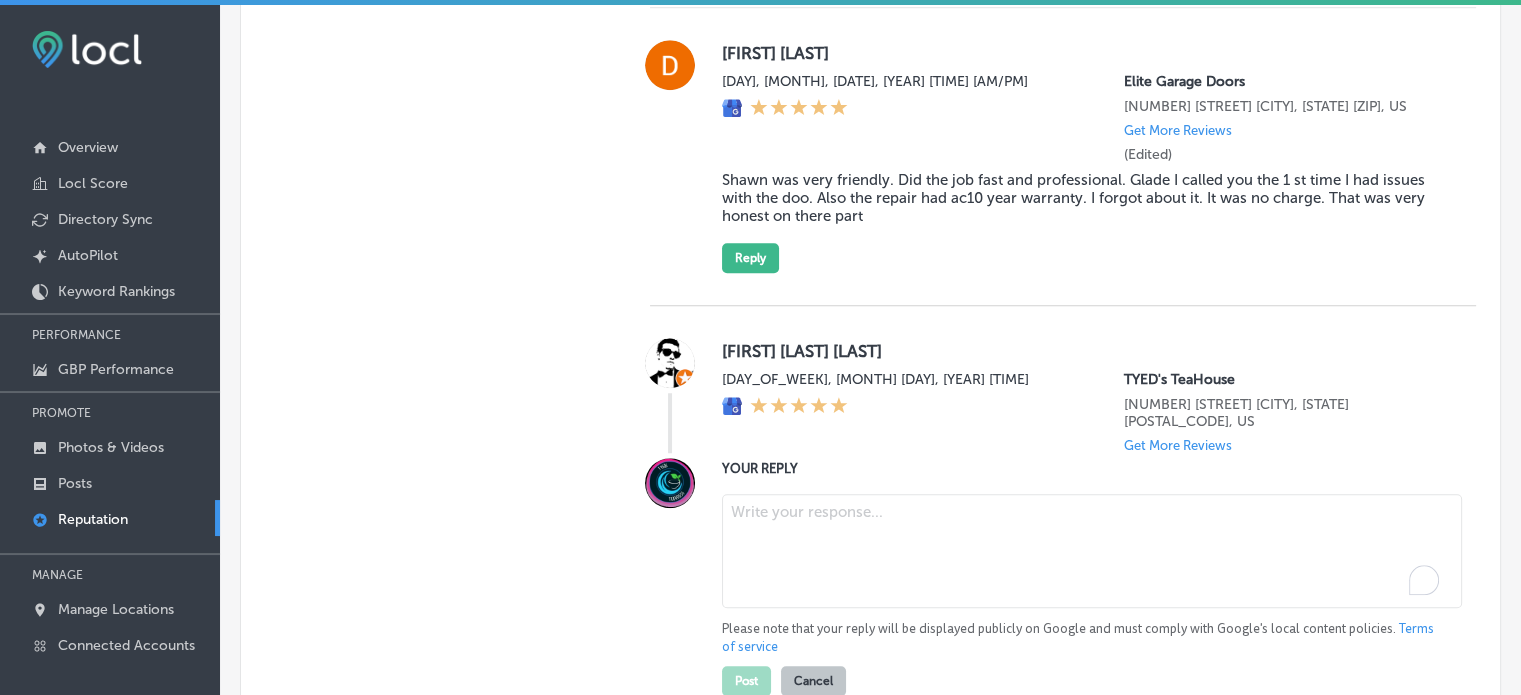 click at bounding box center (1092, 551) 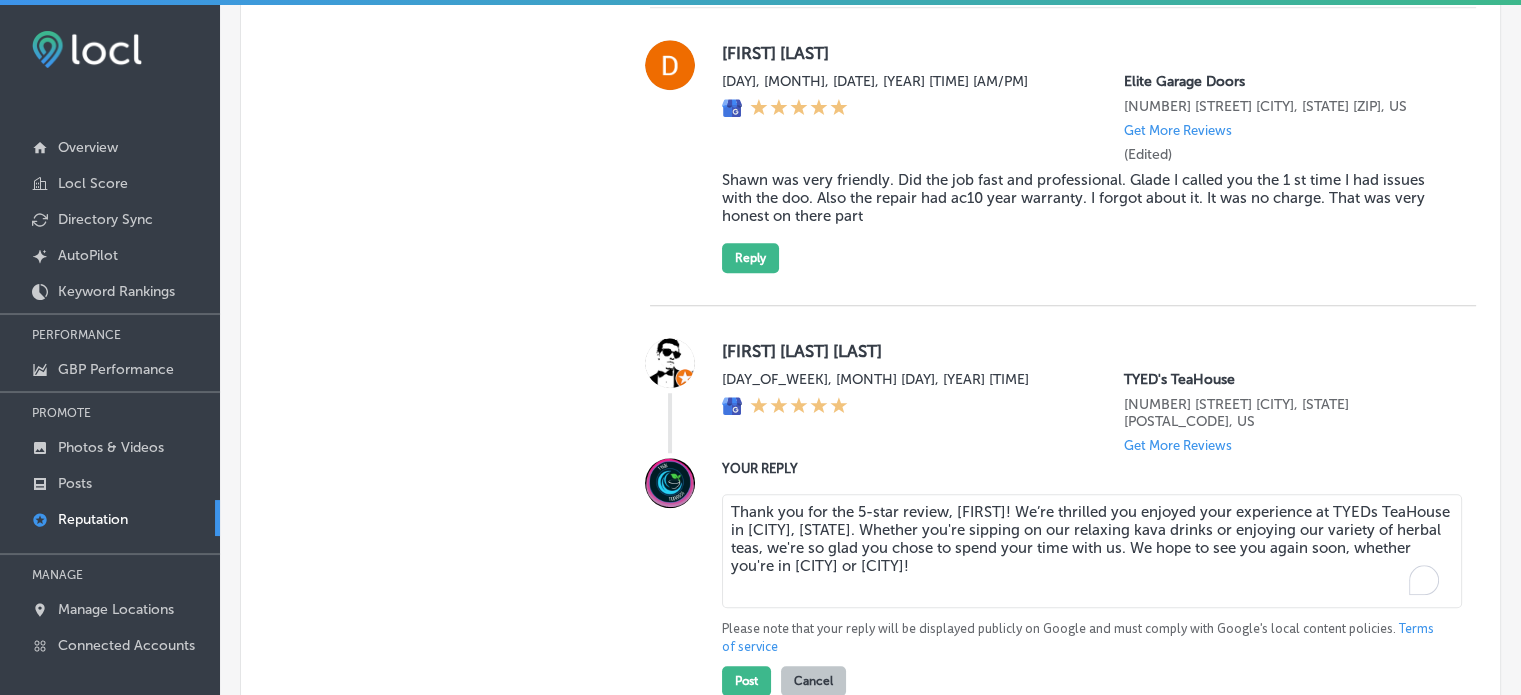 scroll, scrollTop: 1572, scrollLeft: 0, axis: vertical 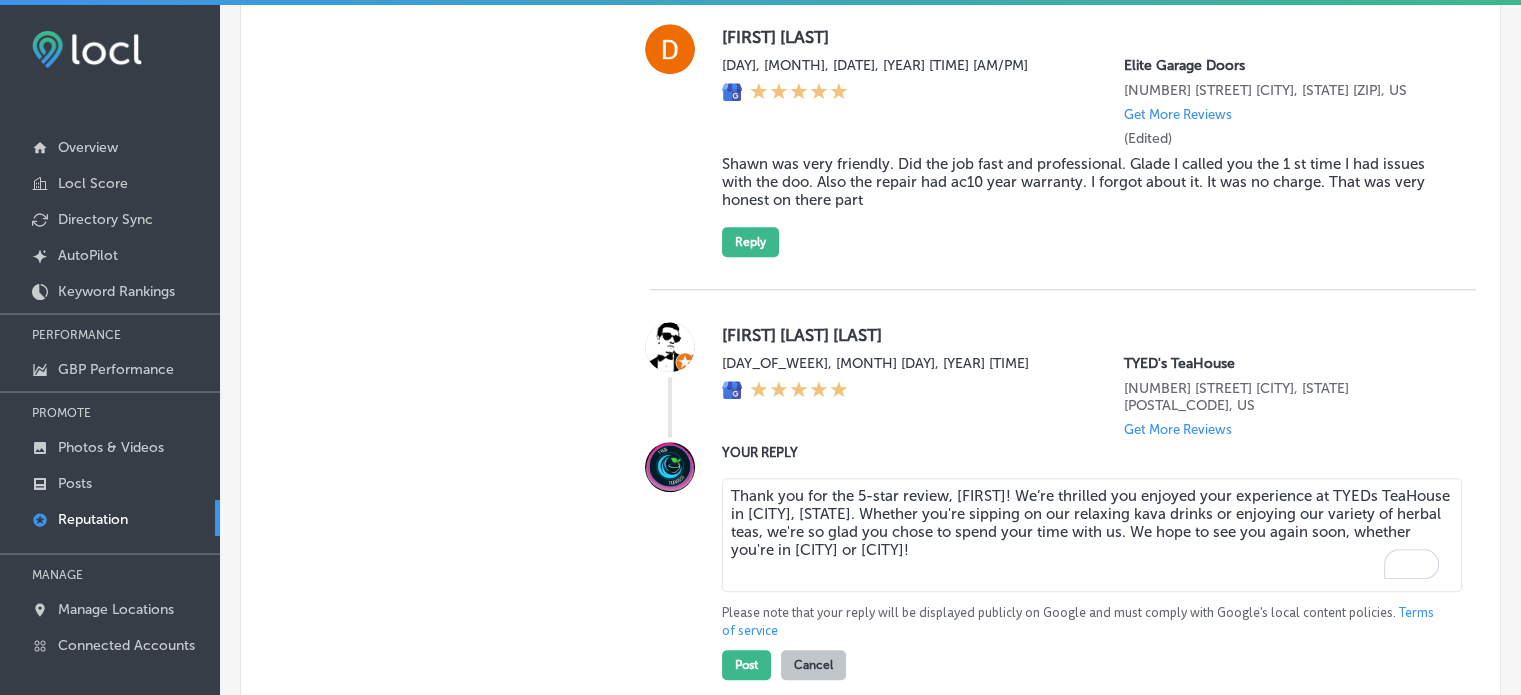 drag, startPoint x: 765, startPoint y: 496, endPoint x: 803, endPoint y: 530, distance: 50.990196 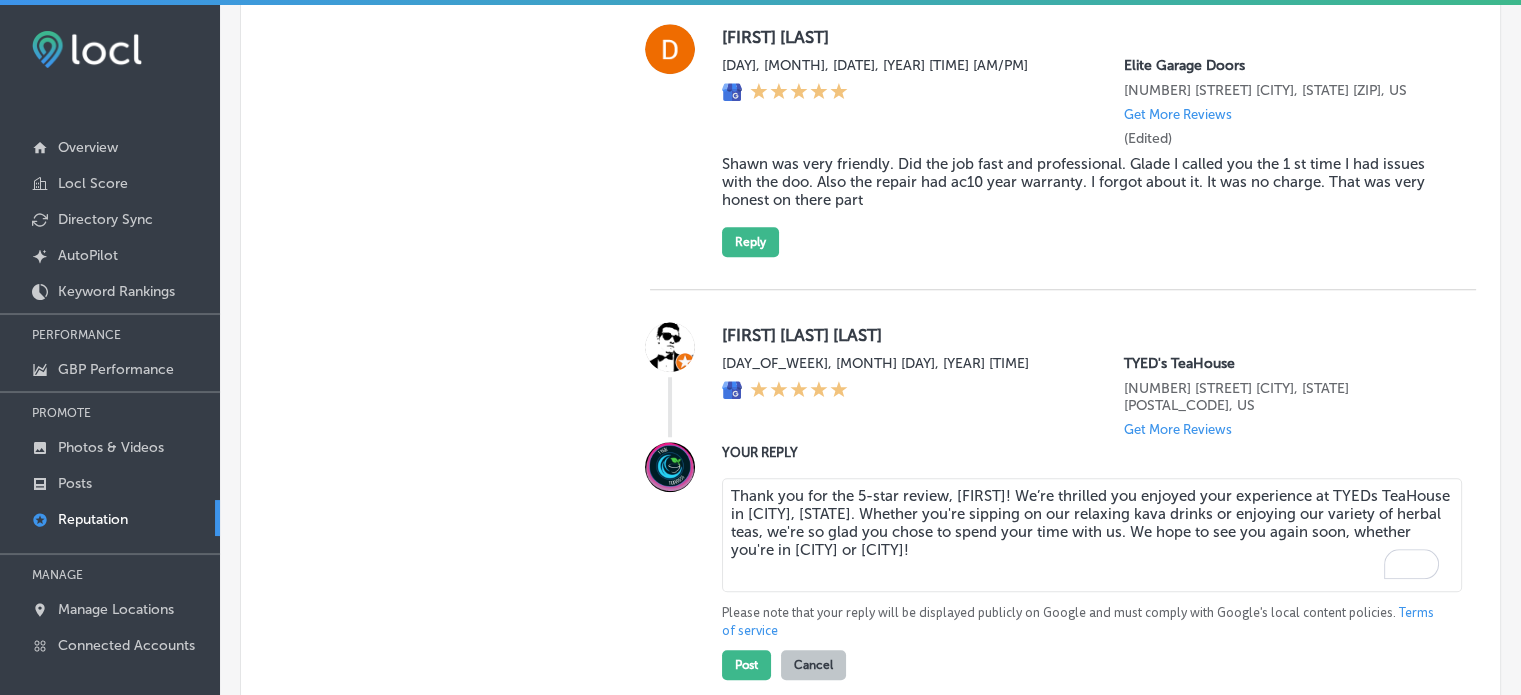 click on "Thank you for the 5-star review, [FIRST]! We’re thrilled you enjoyed your experience at TYEDs TeaHouse in [CITY], [STATE]. Whether you're sipping on our relaxing kava drinks or enjoying our variety of herbal teas, we're so glad you chose to spend your time with us. We hope to see you again soon, whether you're in [CITY] or [CITY]!" at bounding box center (1092, 535) 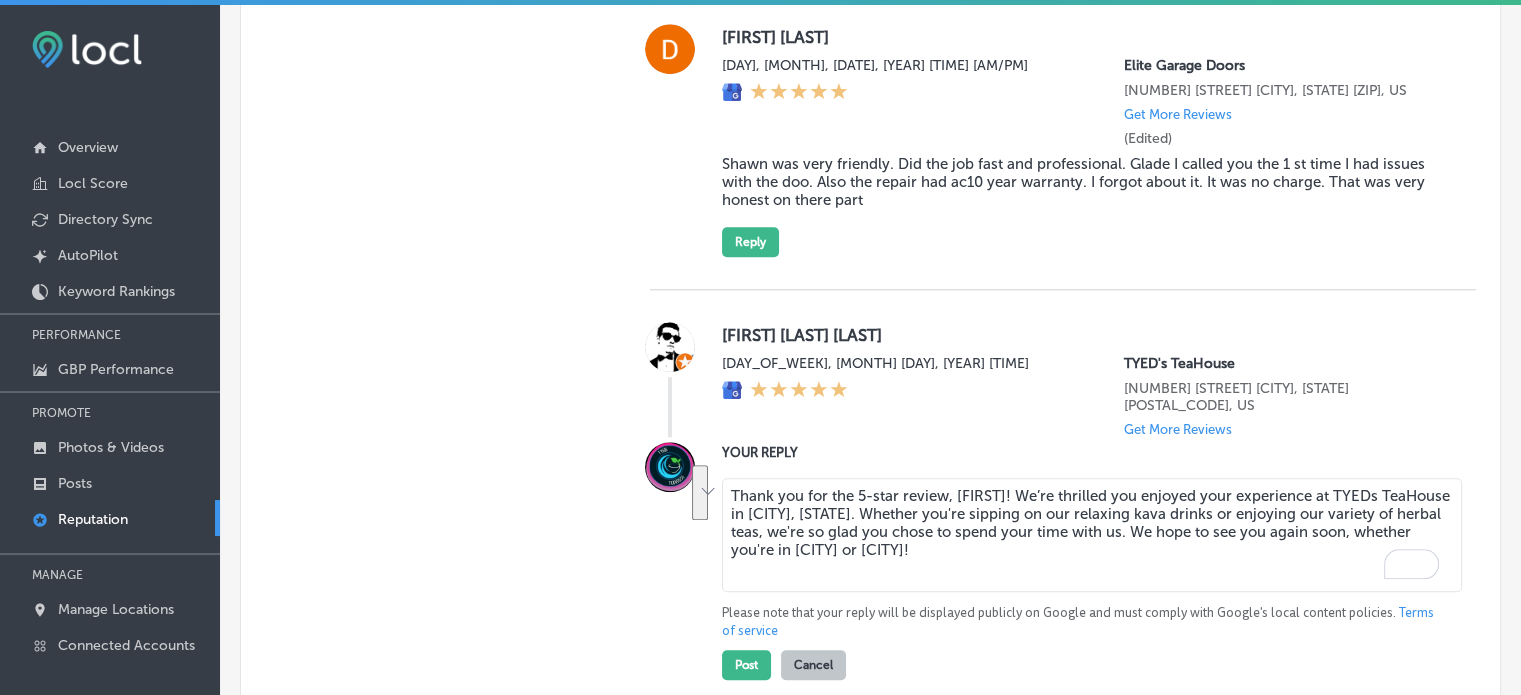 click on "Thank you for the 5-star review, [FIRST]! We’re thrilled you enjoyed your experience at TYEDs TeaHouse in [CITY], [STATE]. Whether you're sipping on our relaxing kava drinks or enjoying our variety of herbal teas, we're so glad you chose to spend your time with us. We hope to see you again soon, whether you're in [CITY] or [CITY]!" at bounding box center (1092, 535) 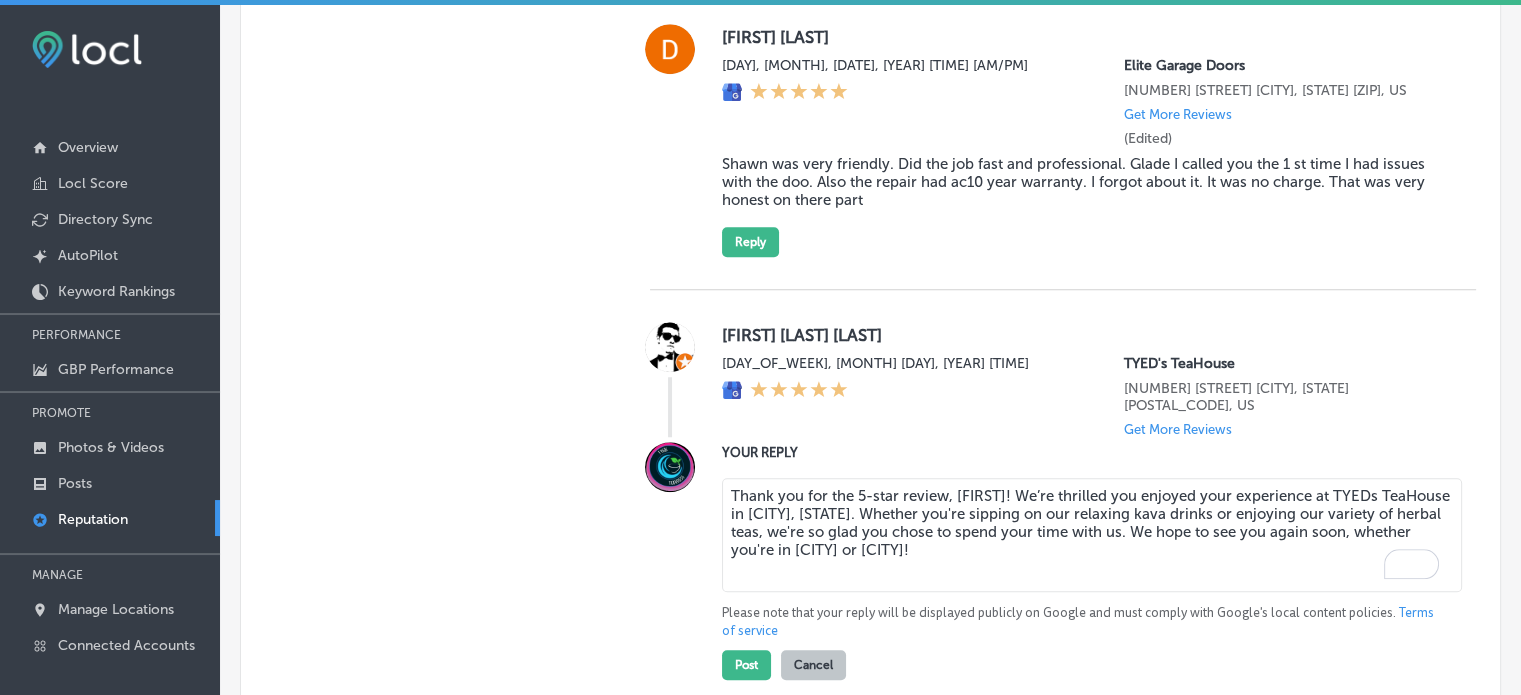 click on "Thank you for the 5-star review, [FIRST]! We’re thrilled you enjoyed your experience at TYEDs TeaHouse in [CITY], [STATE]. Whether you're sipping on our relaxing kava drinks or enjoying our variety of herbal teas, we're so glad you chose to spend your time with us. We hope to see you again soon, whether you're in [CITY] or [CITY]!" at bounding box center [1092, 535] 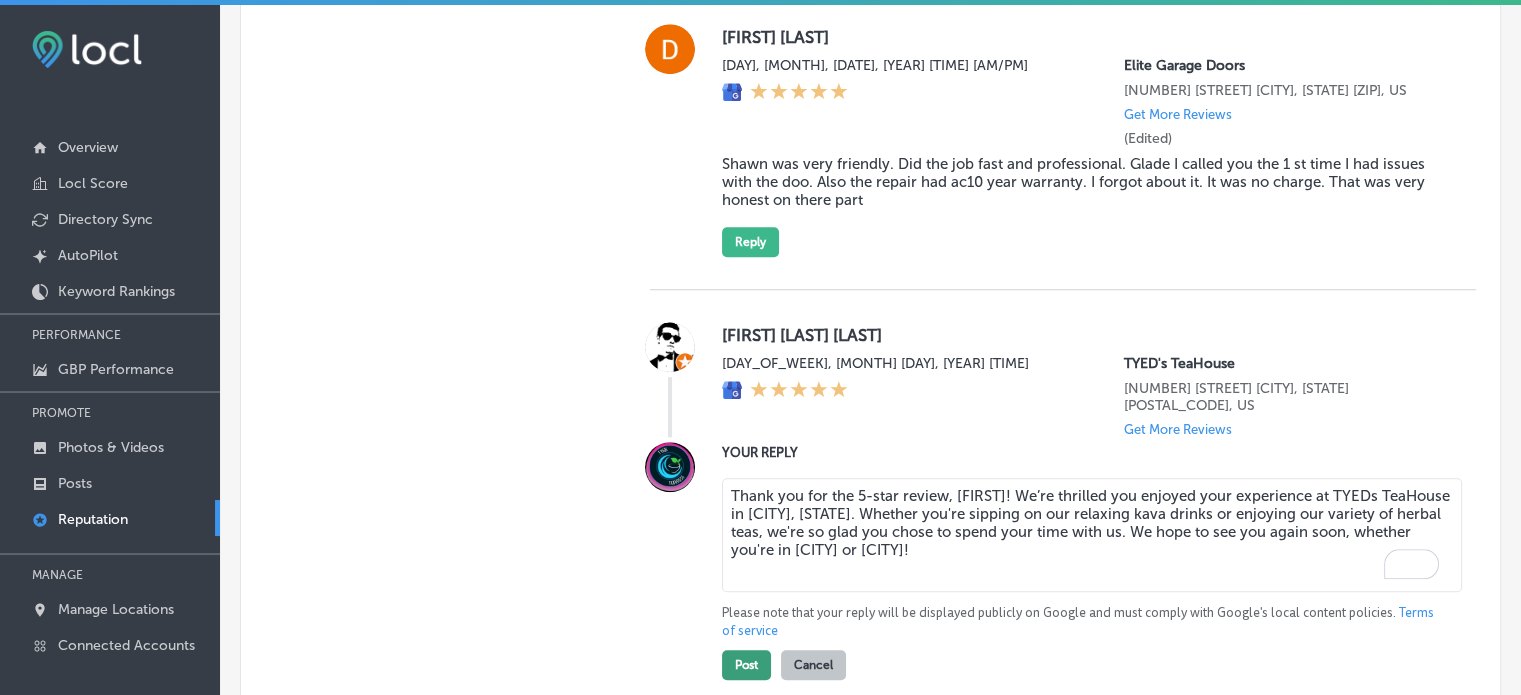 type on "Thank you for the 5-star review, [FIRST]! We’re thrilled you enjoyed your experience at TYEDs TeaHouse in [CITY], [STATE]. Whether you're sipping on our relaxing kava drinks or enjoying our variety of herbal teas, we're so glad you chose to spend your time with us. We hope to see you again soon, whether you're in [CITY] or [CITY]!" 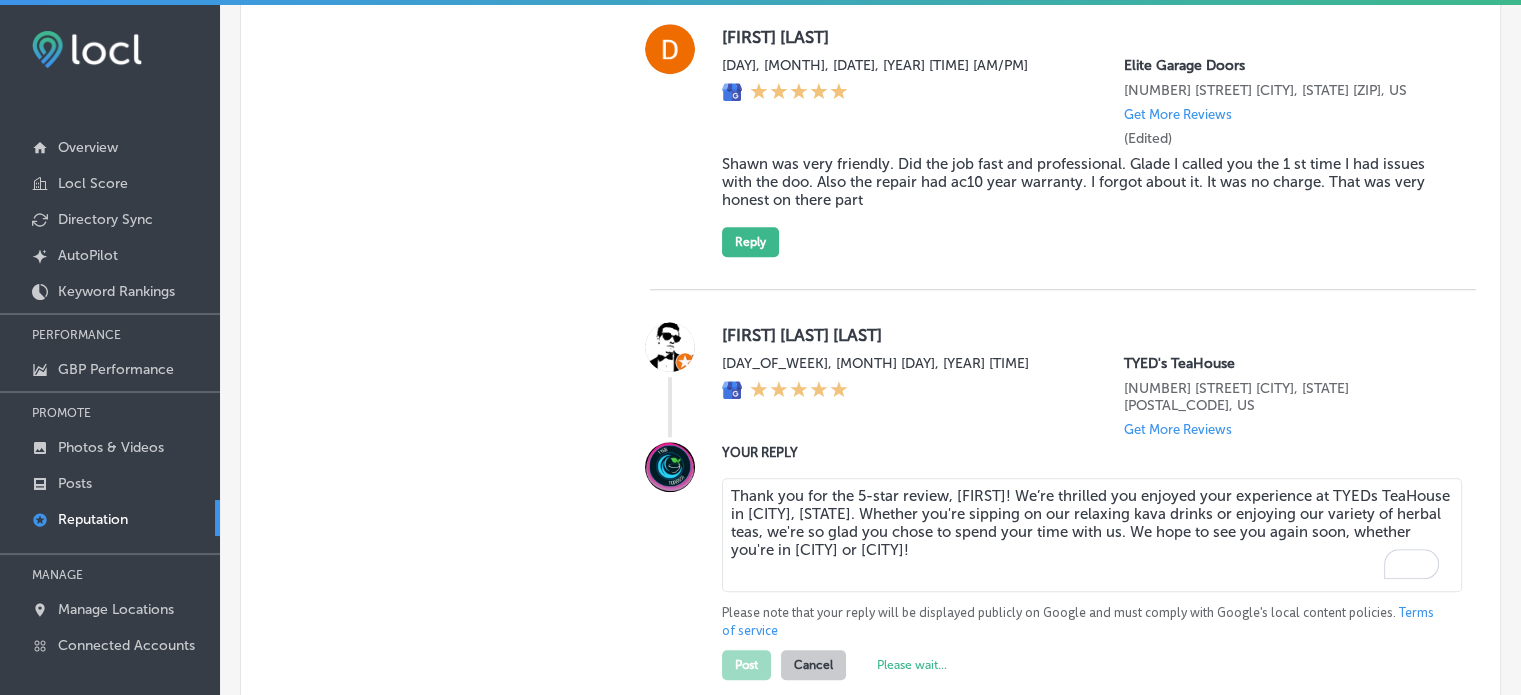 type on "x" 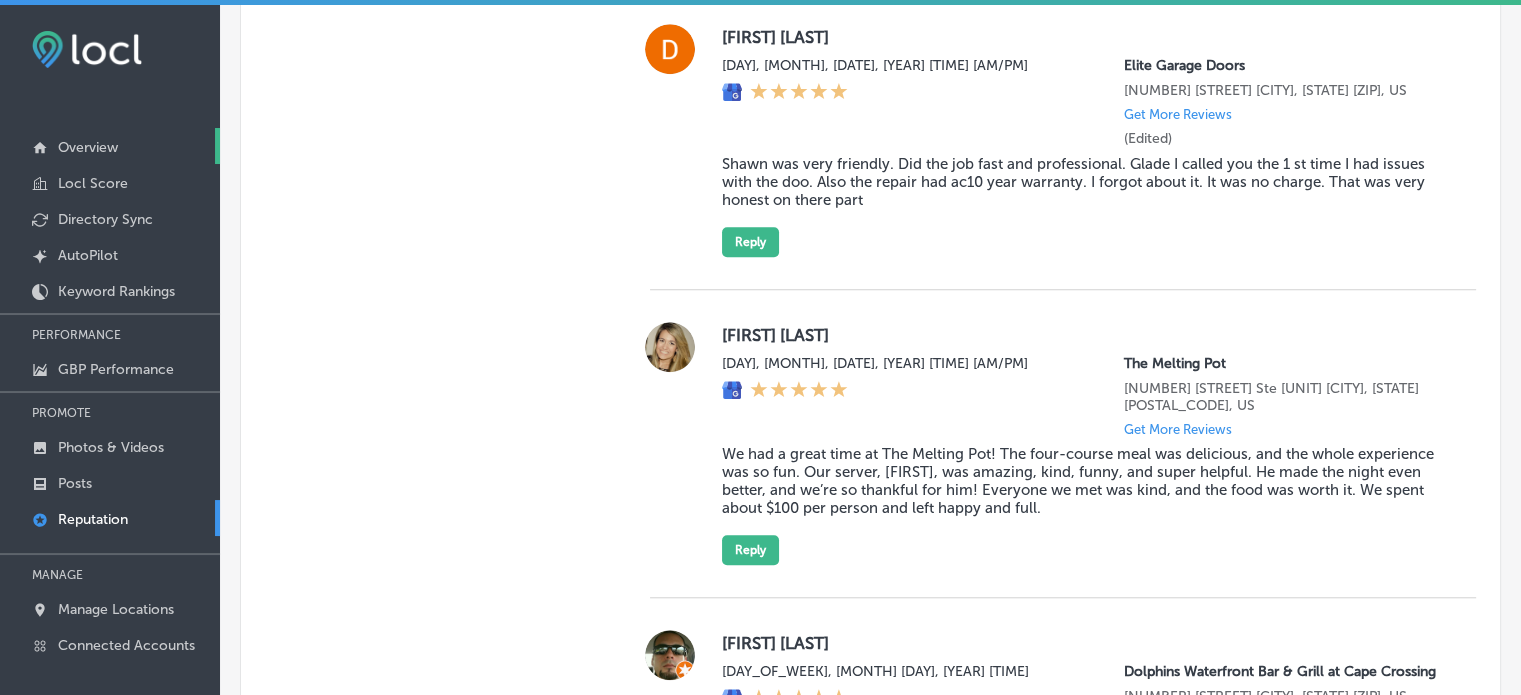 click on "Overview" at bounding box center [88, 147] 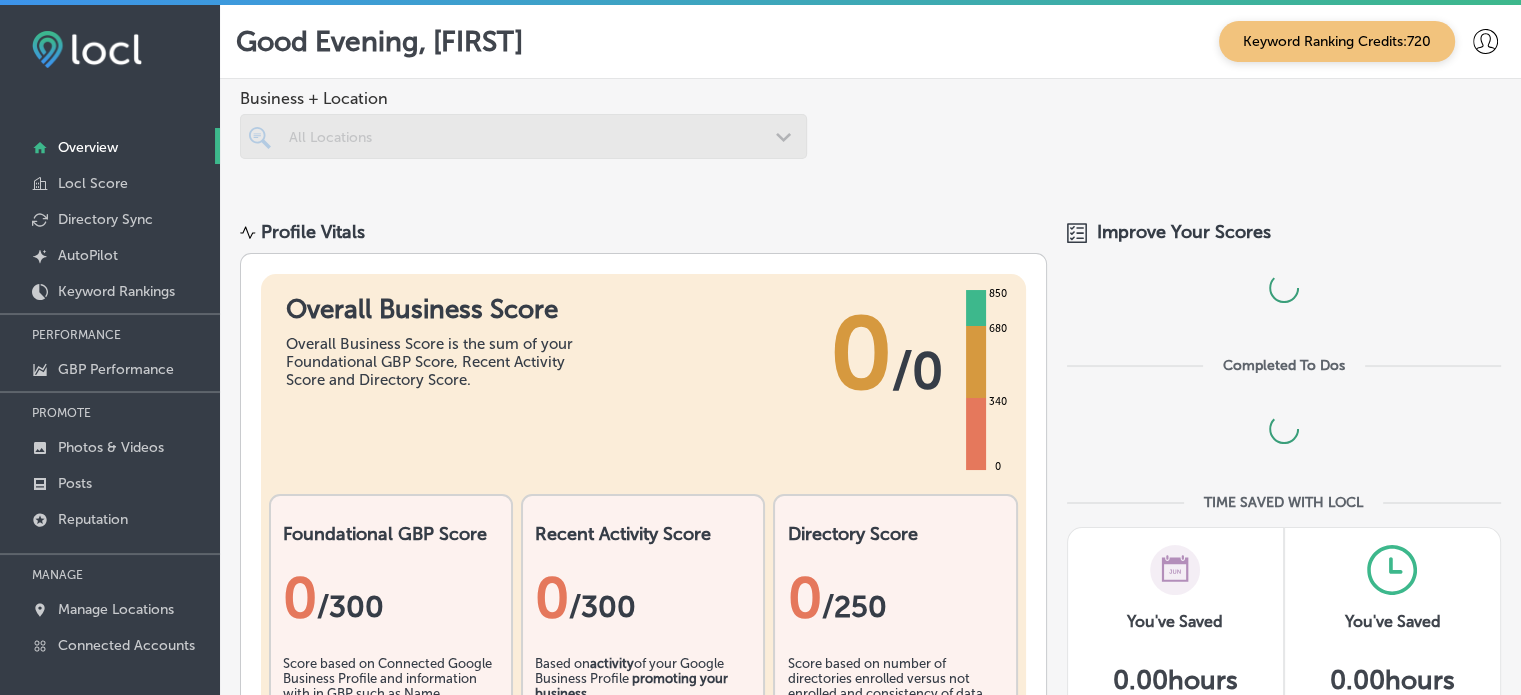 click at bounding box center (523, 136) 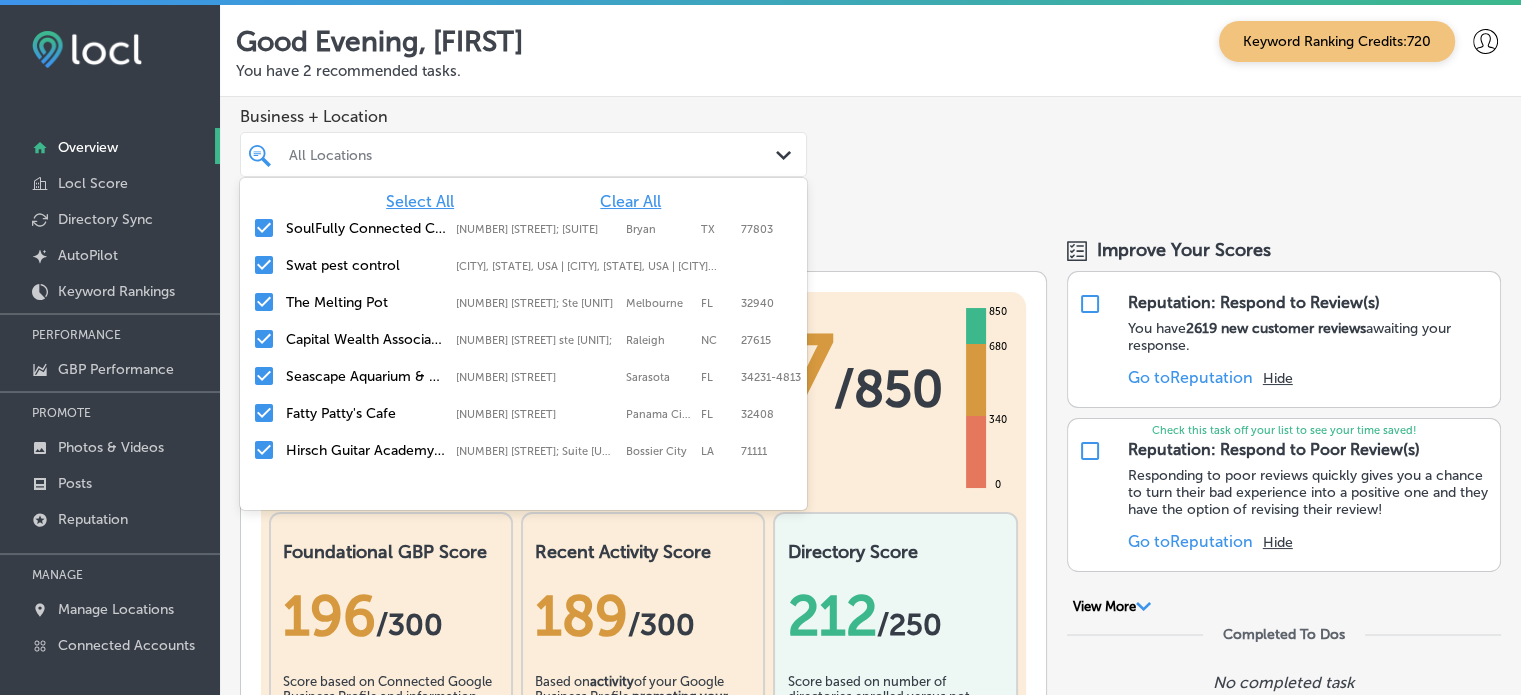 click on "All Locations
Path
Created with Sketch." at bounding box center (523, 154) 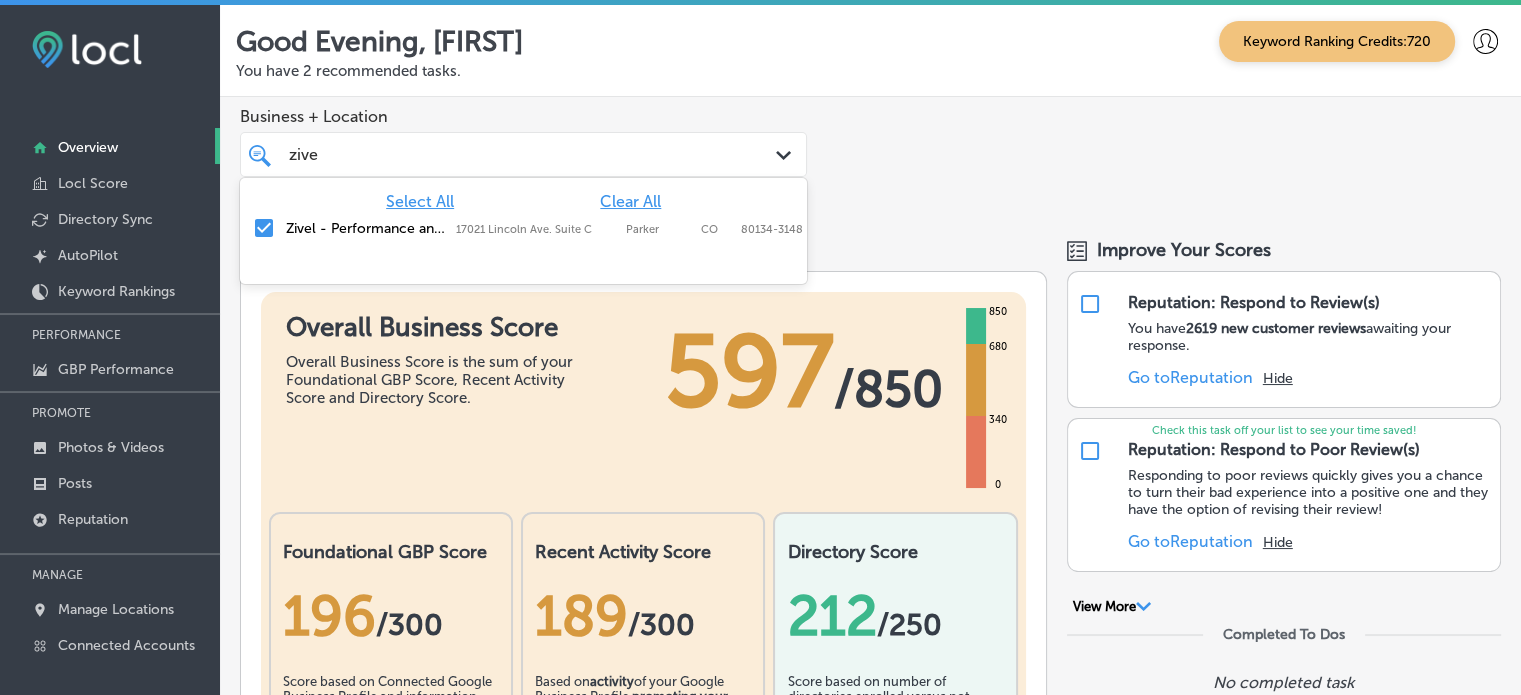 click on "Clear All" at bounding box center (630, 201) 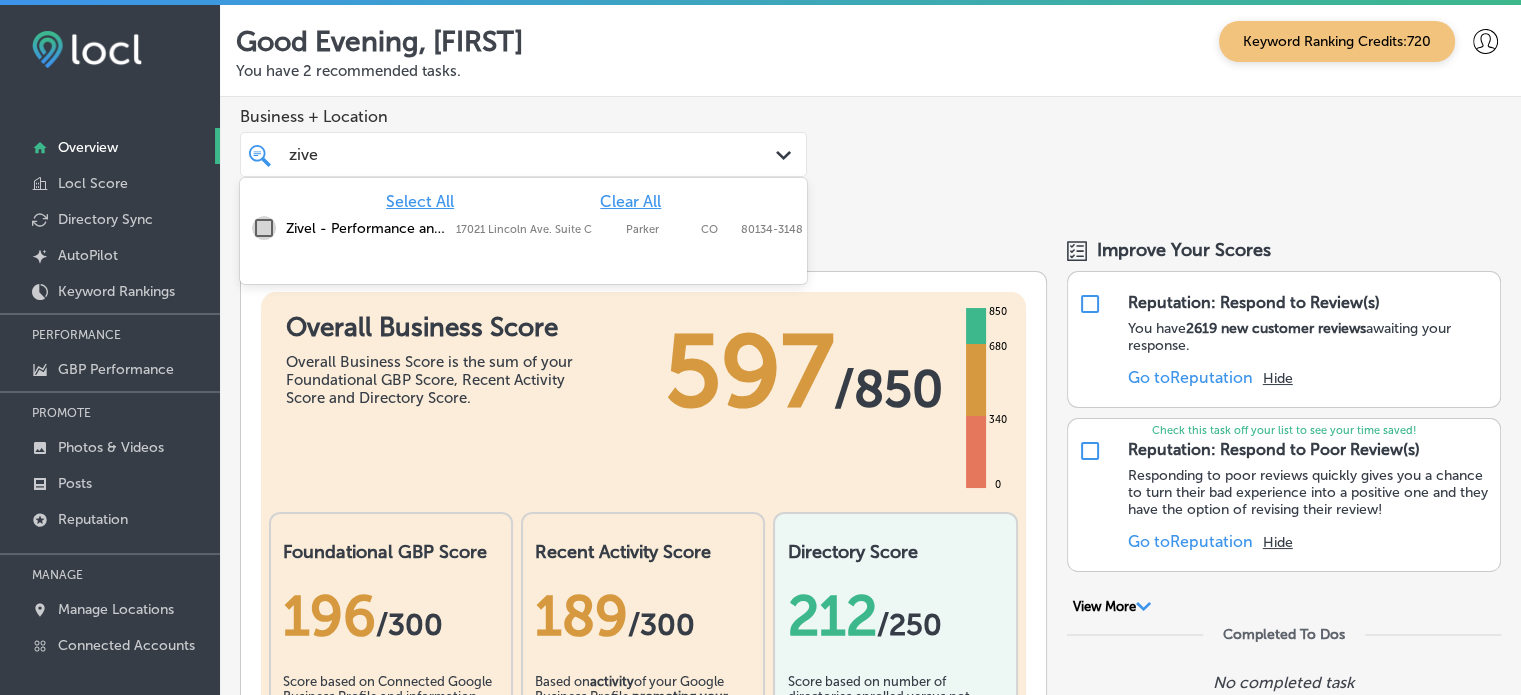 click at bounding box center (264, 228) 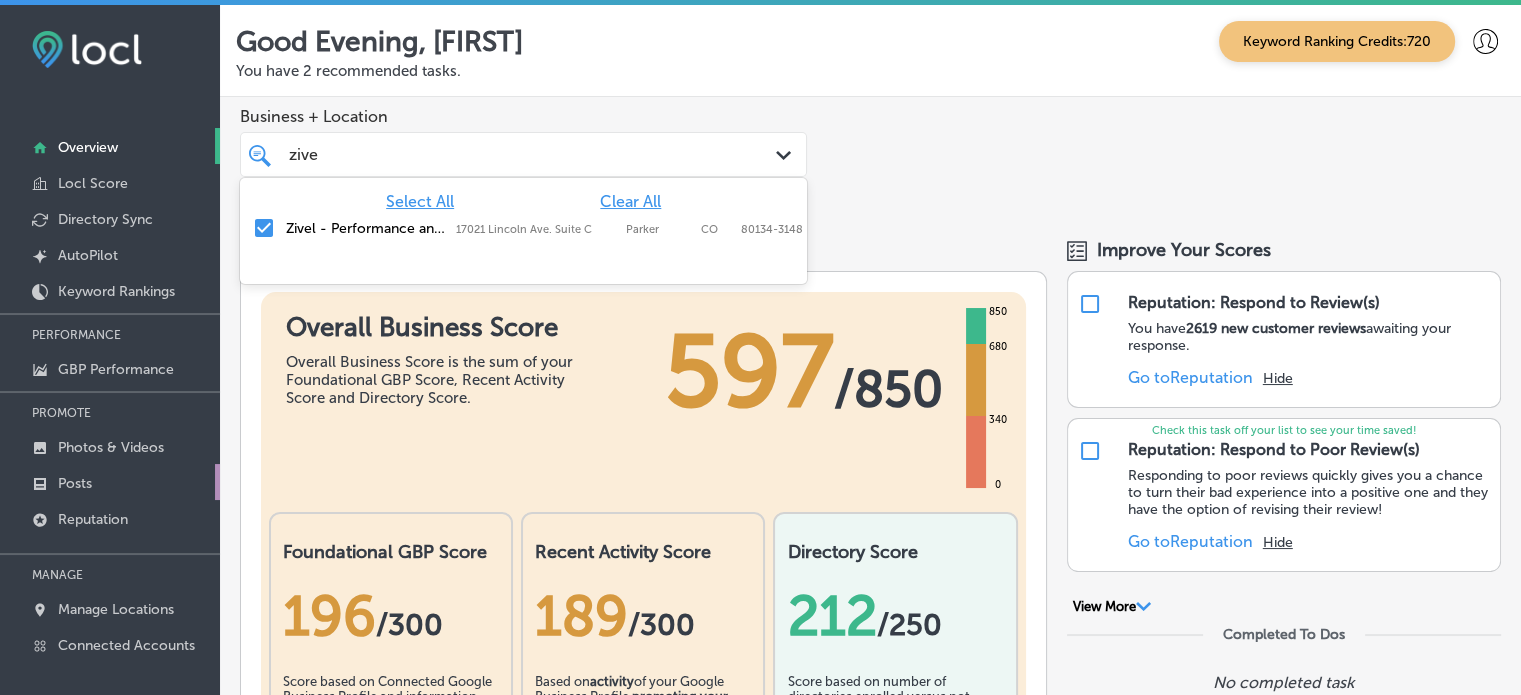 type on "zive" 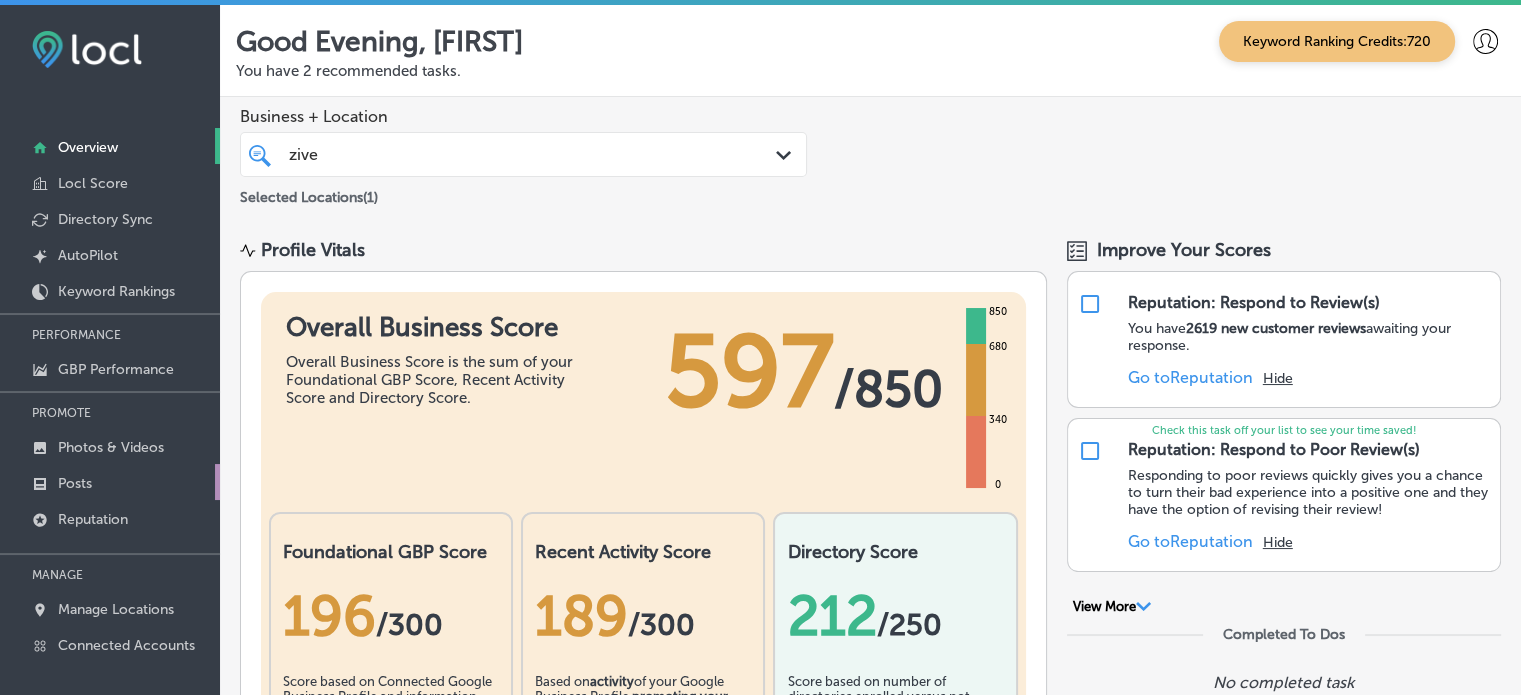 click on "Posts" at bounding box center [75, 483] 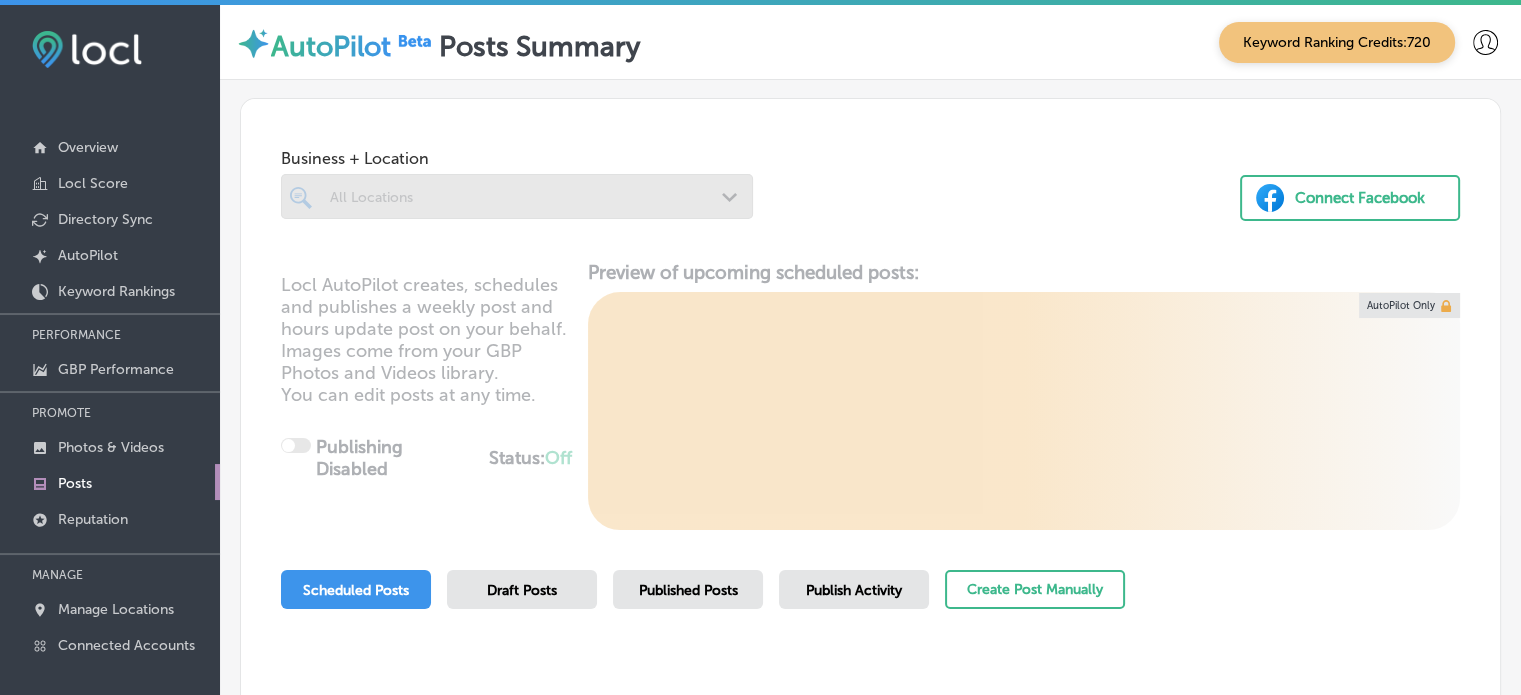 scroll, scrollTop: 230, scrollLeft: 0, axis: vertical 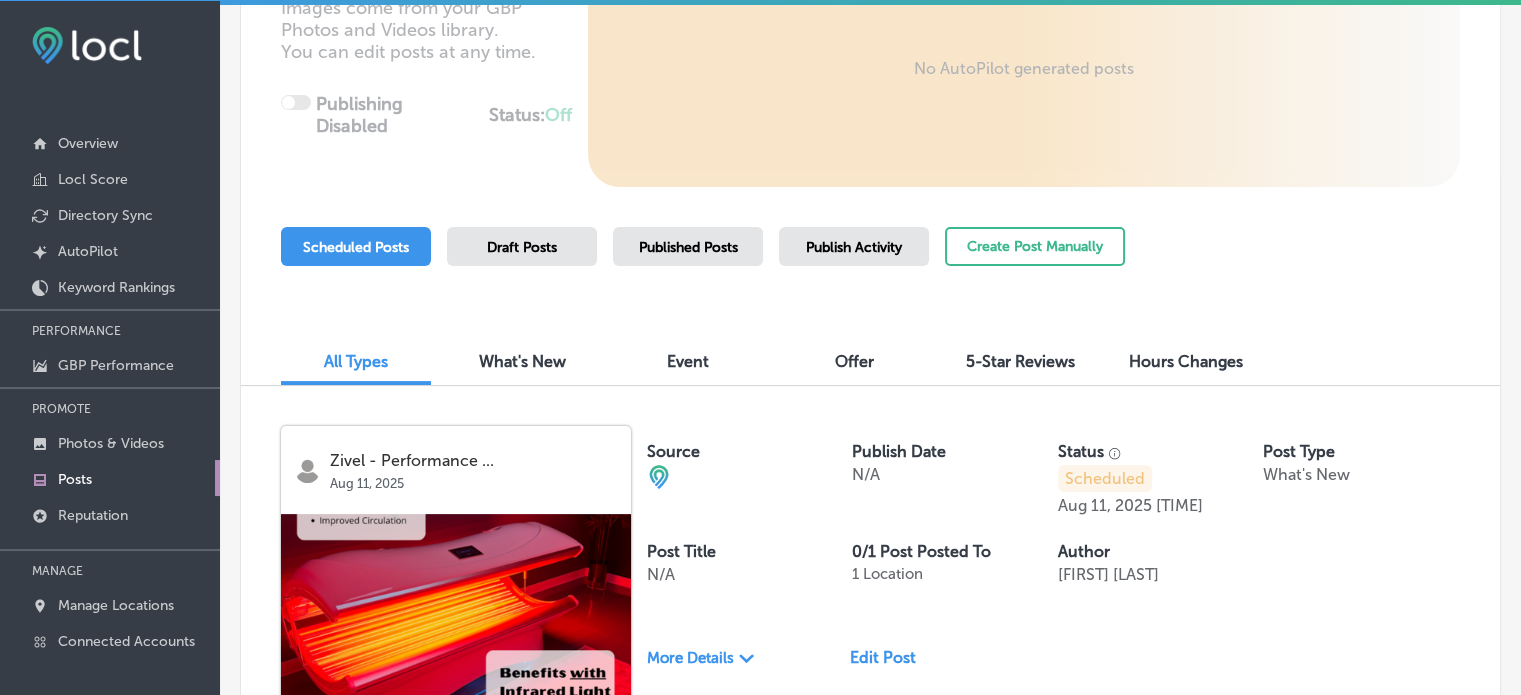 click on "Business + Location
[BUSINESS_NAME] - Performance and Recovery [CITY]
Path
Created with Sketch.
Selected Locations  ( 1 )
Connect Facebook Locl AutoPilot creates, schedules and publishes a weekly post and hours update post on your behalf. Images come from your GBP Photos and Videos library. You can edit posts at any time. Publishing Disabled Status:  Off 0 / 0  Location(s) Publishing Preview of upcoming scheduled posts: No AutoPilot generated posts AutoPilot Only
Scheduled Posts Draft Posts Published Posts Publish Activity Create Post Manually All Types What's New Event Offer 5-Star Reviews Hours Changes [BUSINESS_NAME] - Performance ... [MONTH] [DAY], [YEAR] Learn more Source Publish Date N/A Status
Scheduled [MONTH] [DAY], [YEAR] [TIME] Post Type   What's New   N/A" at bounding box center [870, 1169] 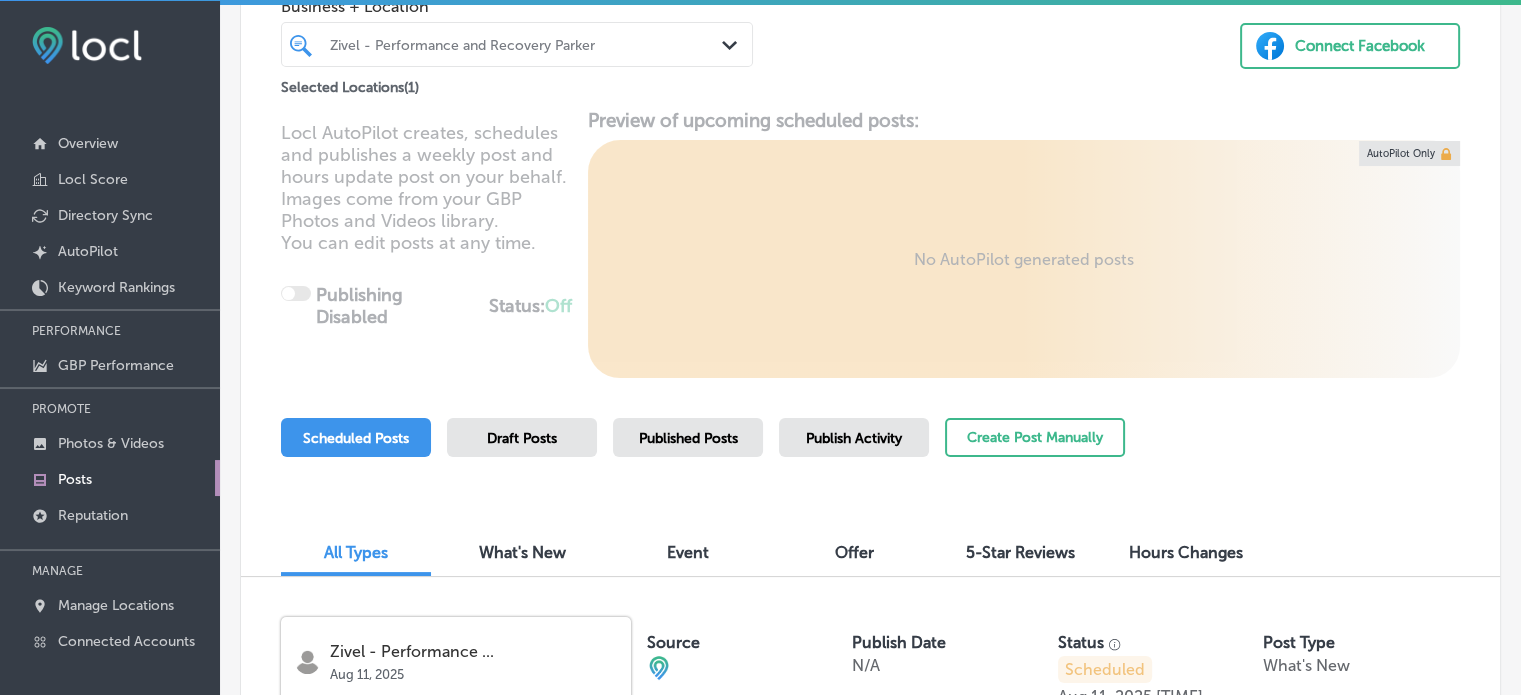 scroll, scrollTop: 0, scrollLeft: 0, axis: both 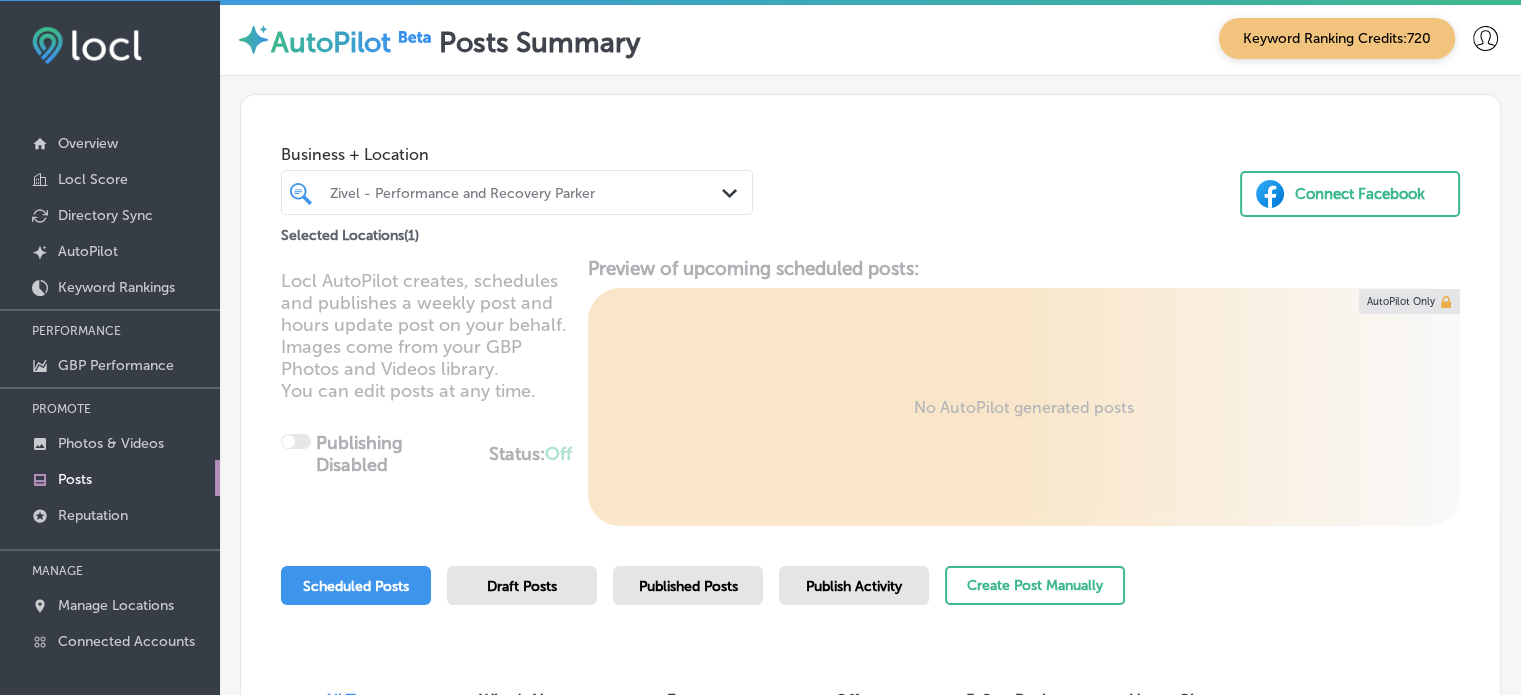 click on "Published Posts" at bounding box center (688, 586) 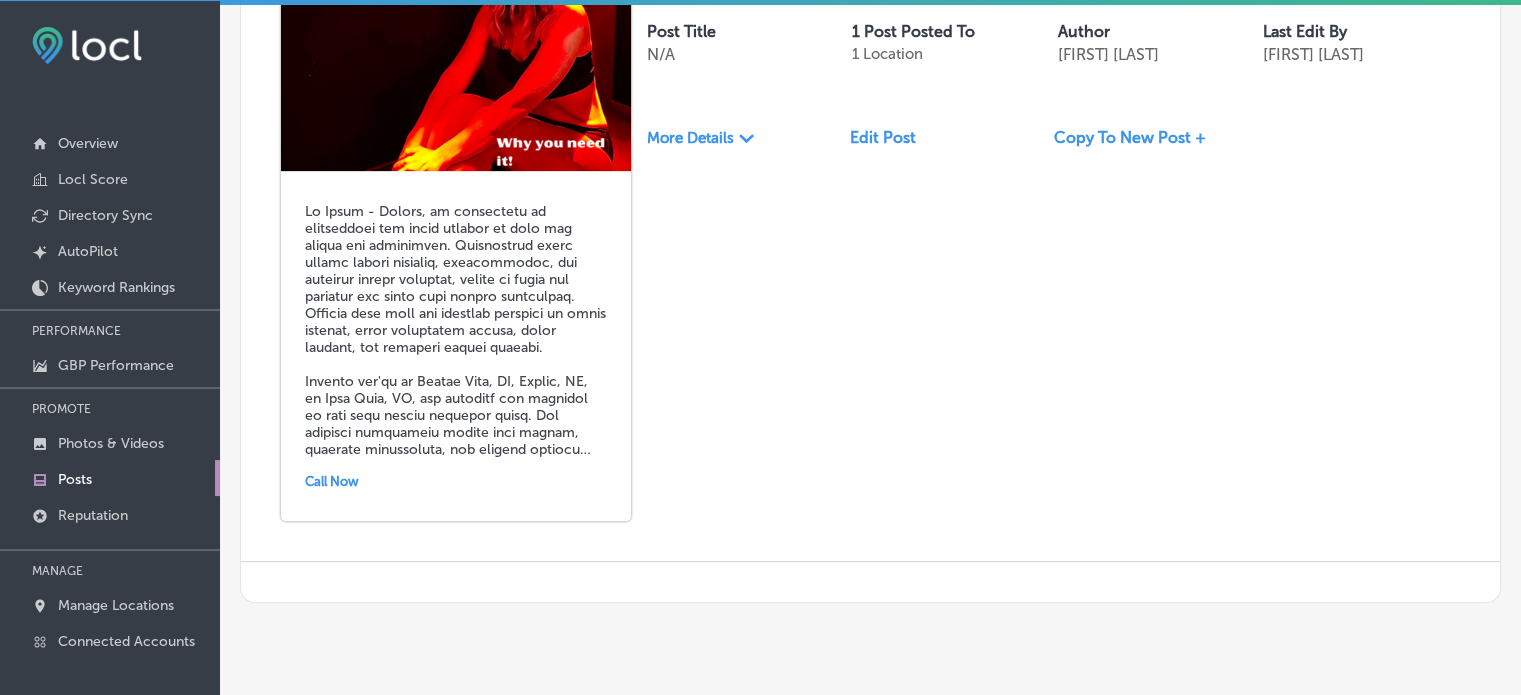 scroll, scrollTop: 916, scrollLeft: 0, axis: vertical 